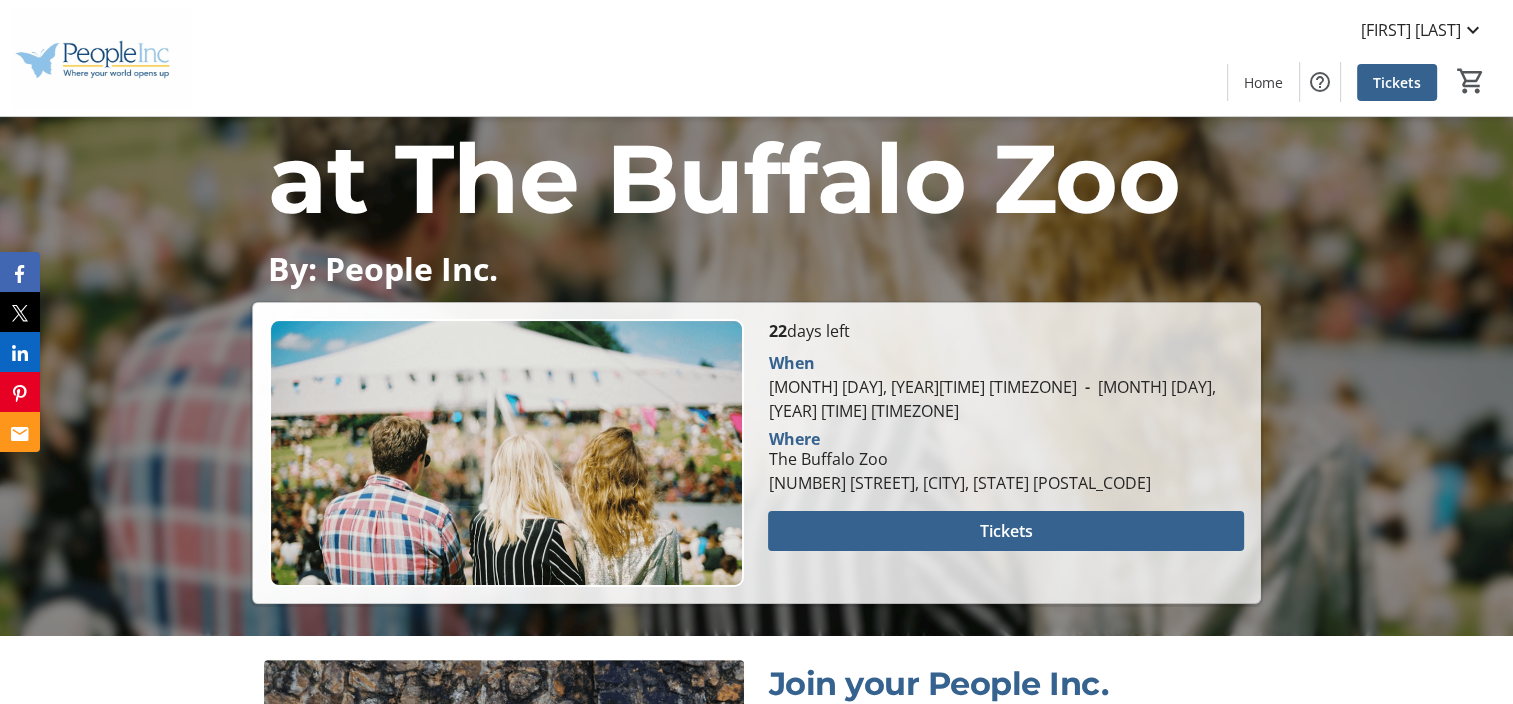 scroll, scrollTop: 299, scrollLeft: 0, axis: vertical 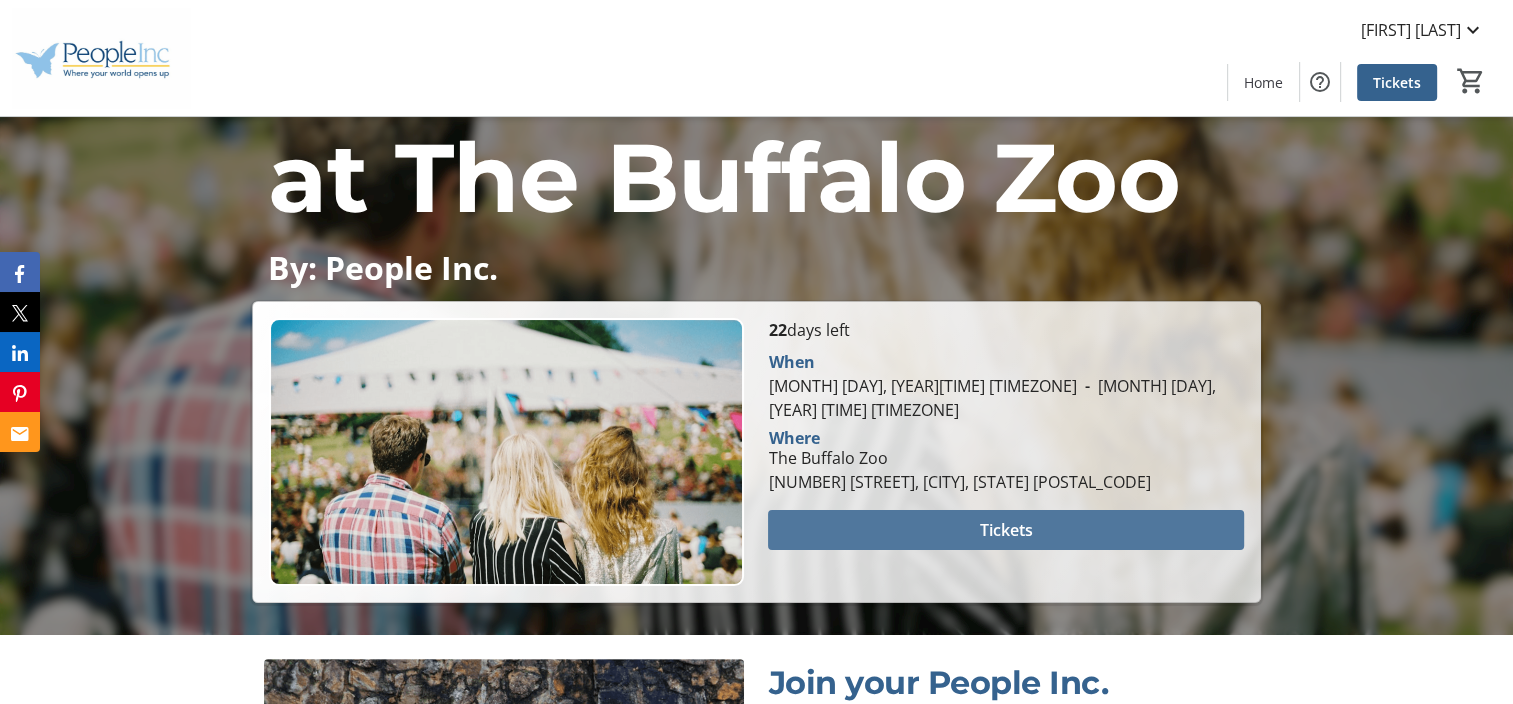 click on "Tickets" at bounding box center (1006, 530) 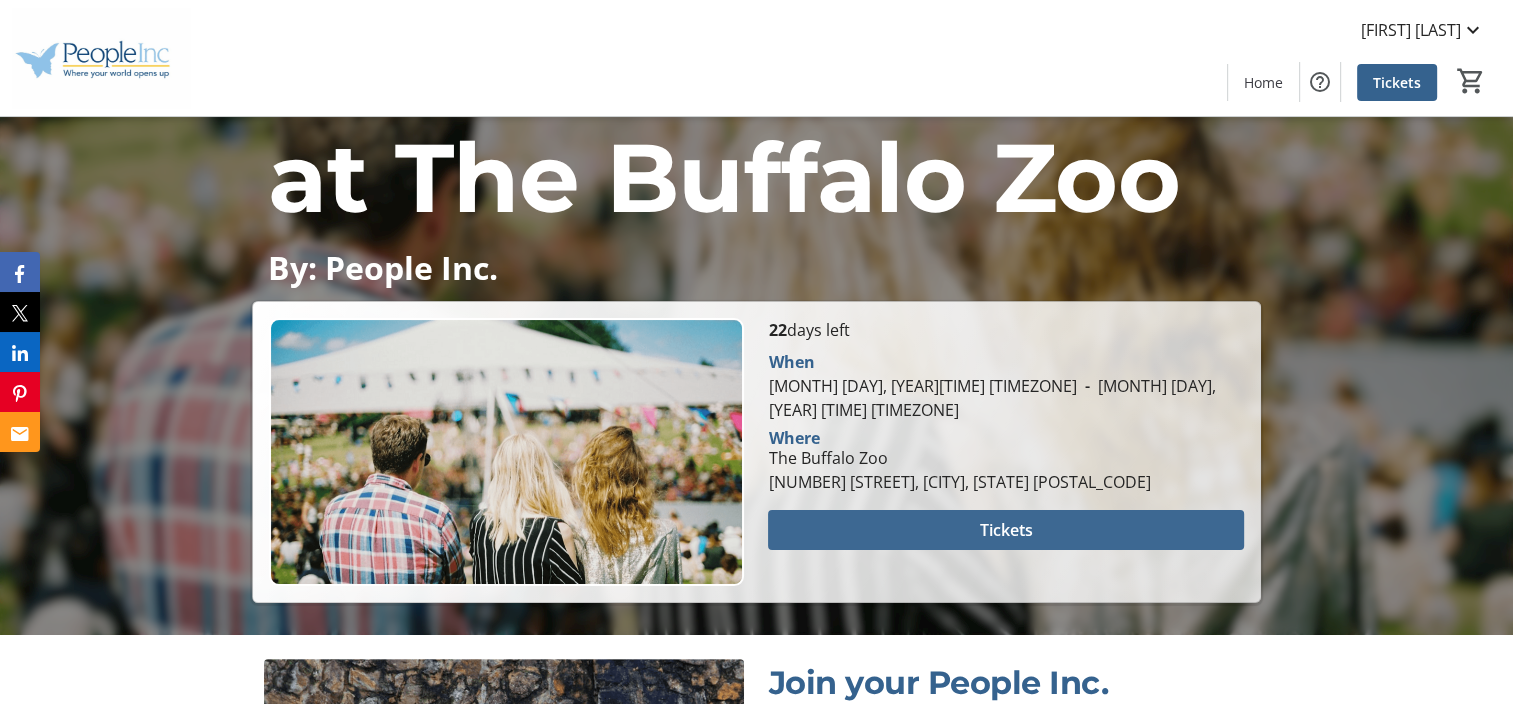 scroll, scrollTop: 0, scrollLeft: 0, axis: both 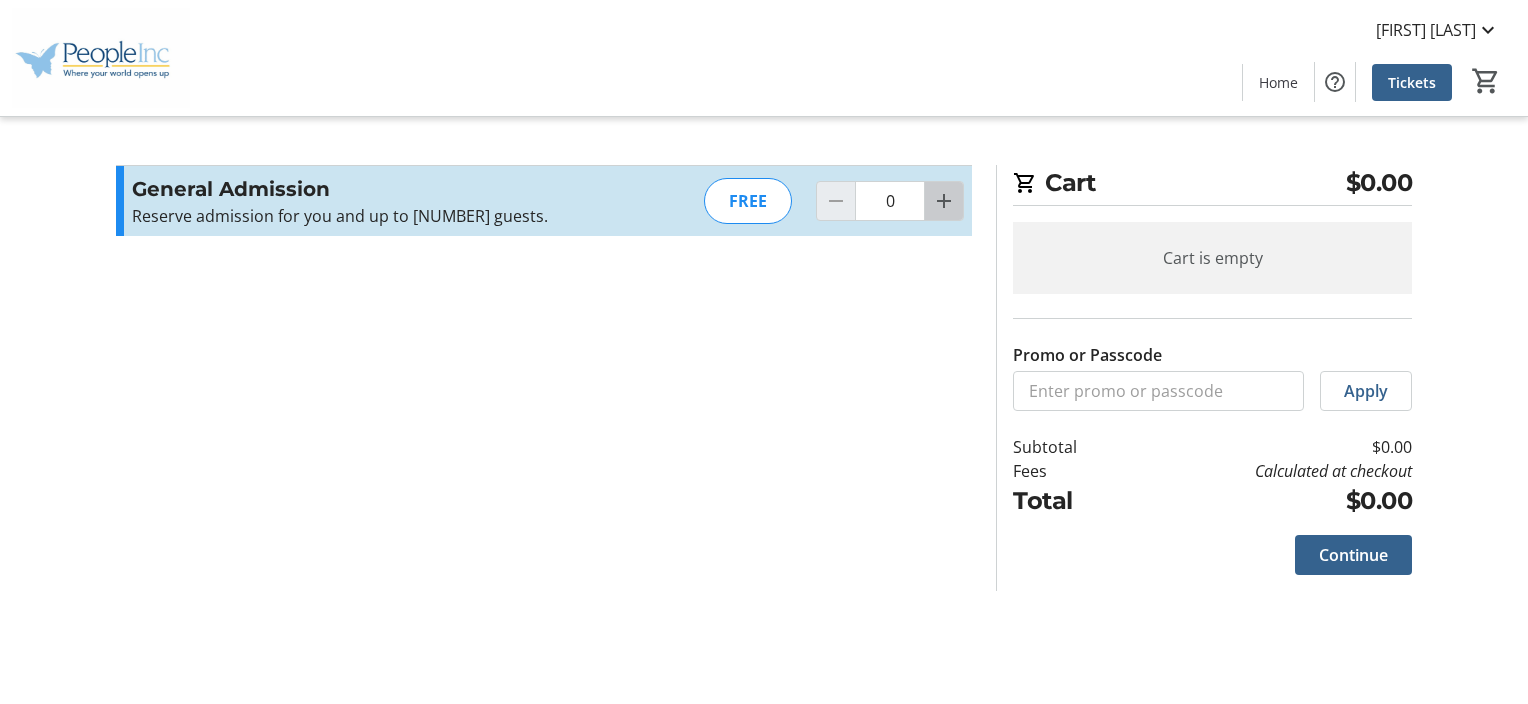 click 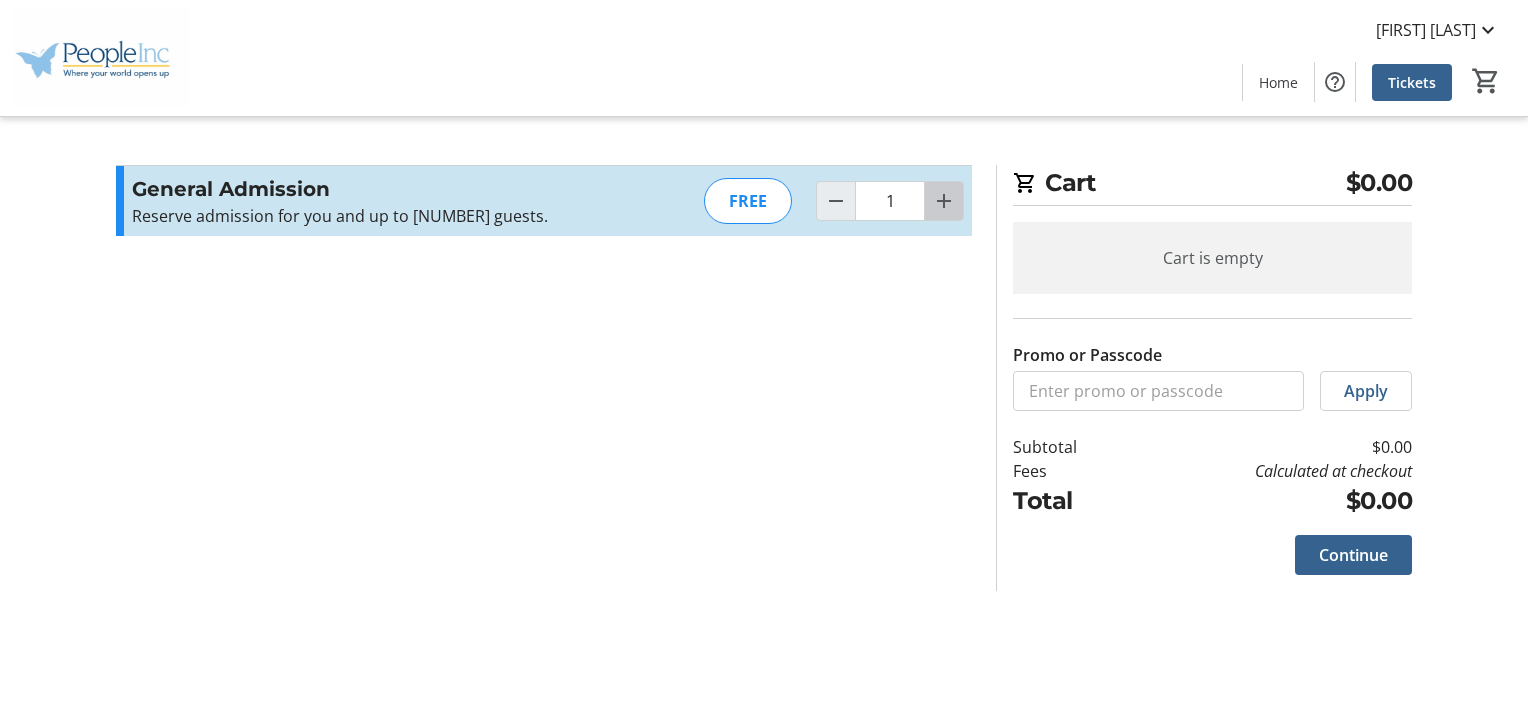 click 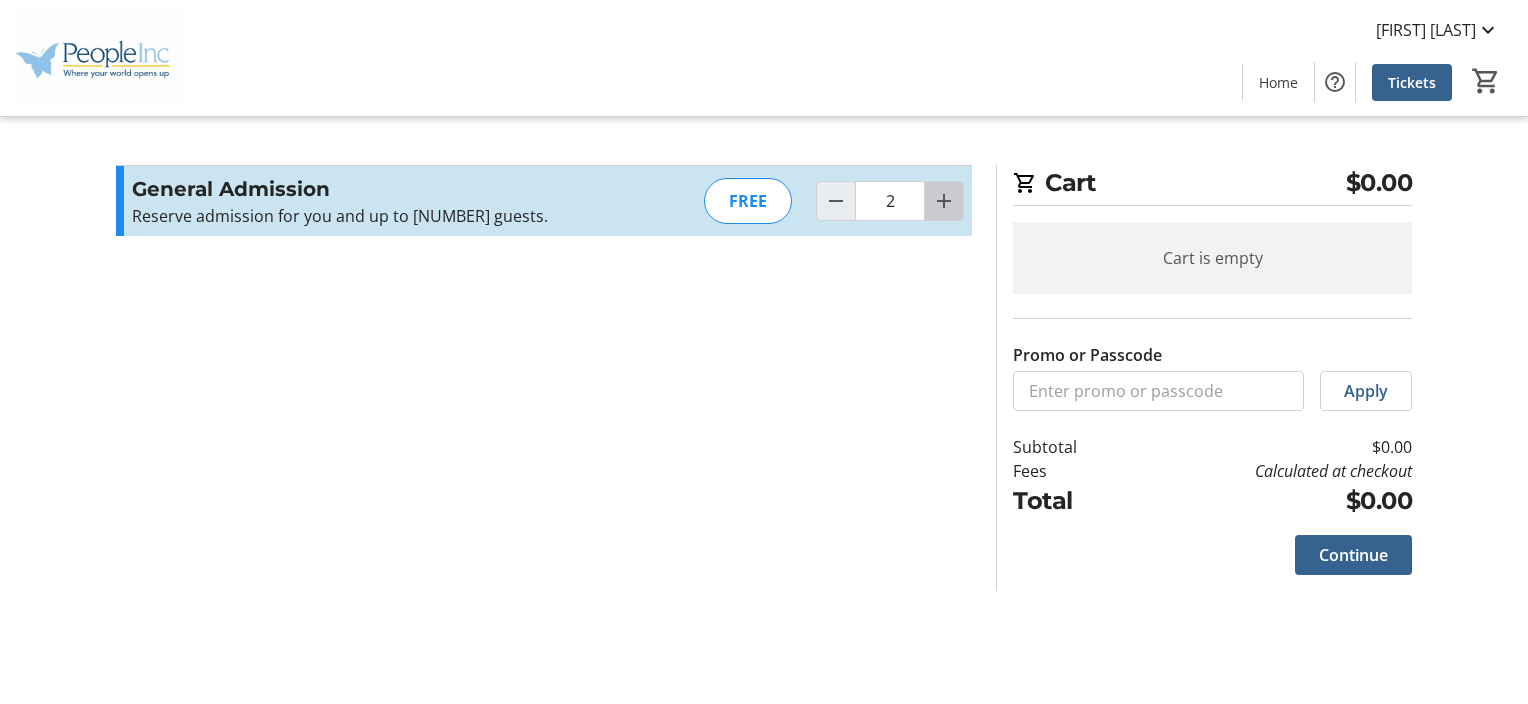 click 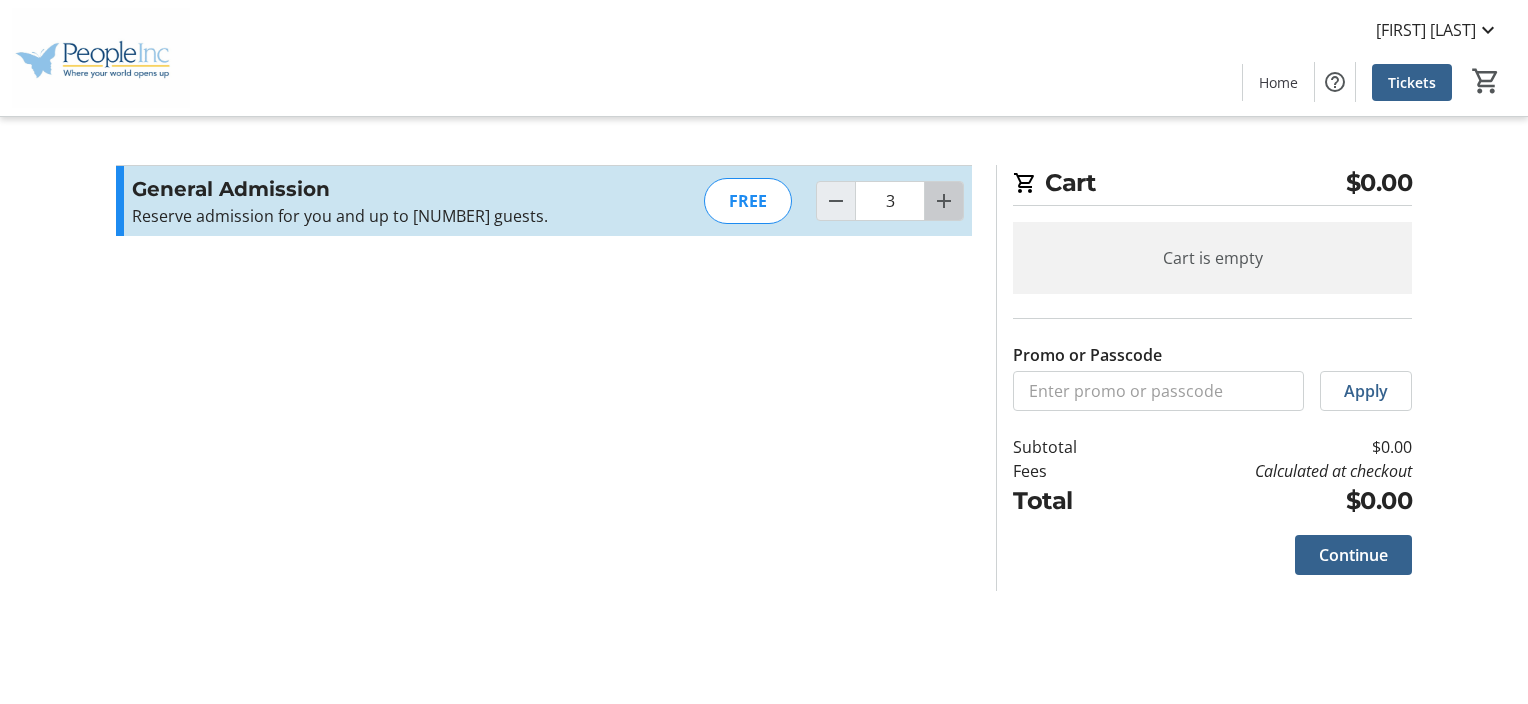 click 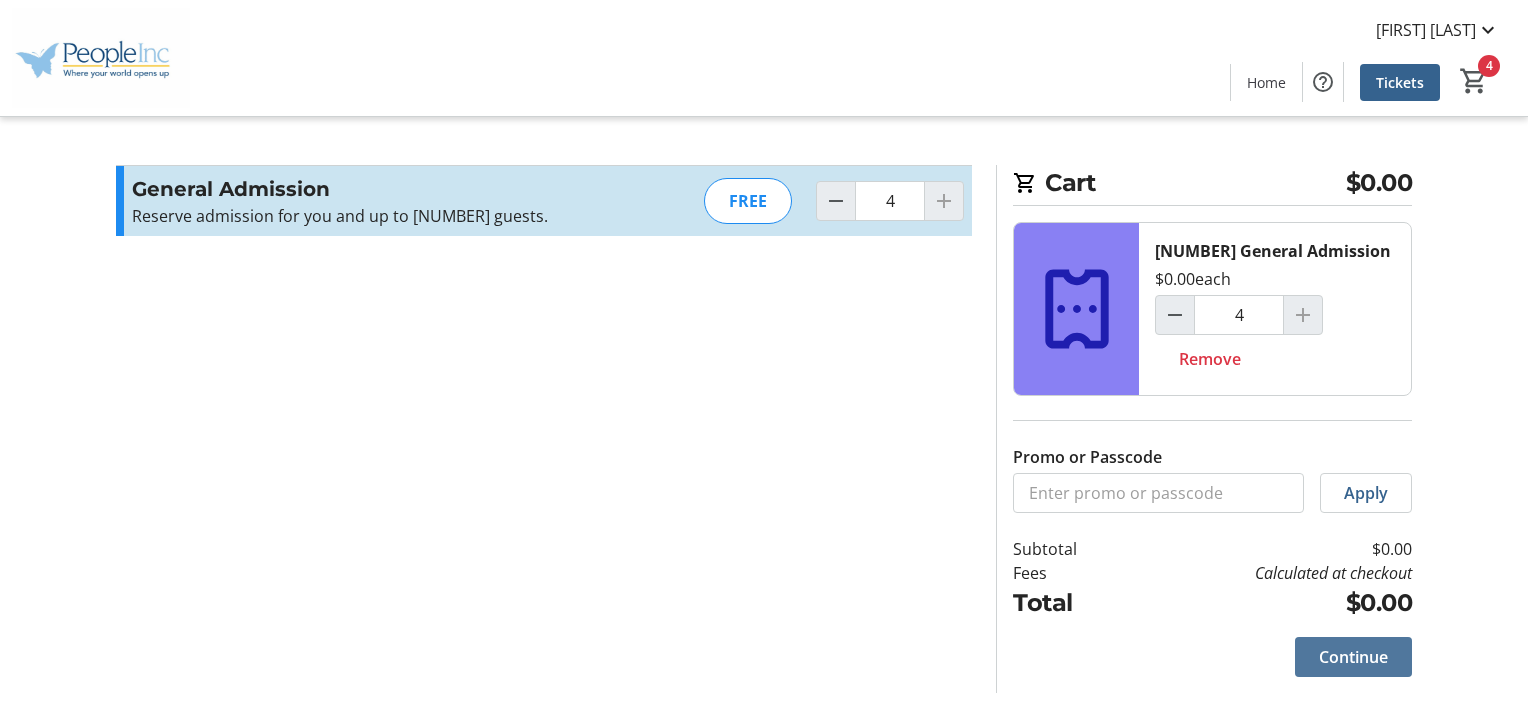 click on "Continue" 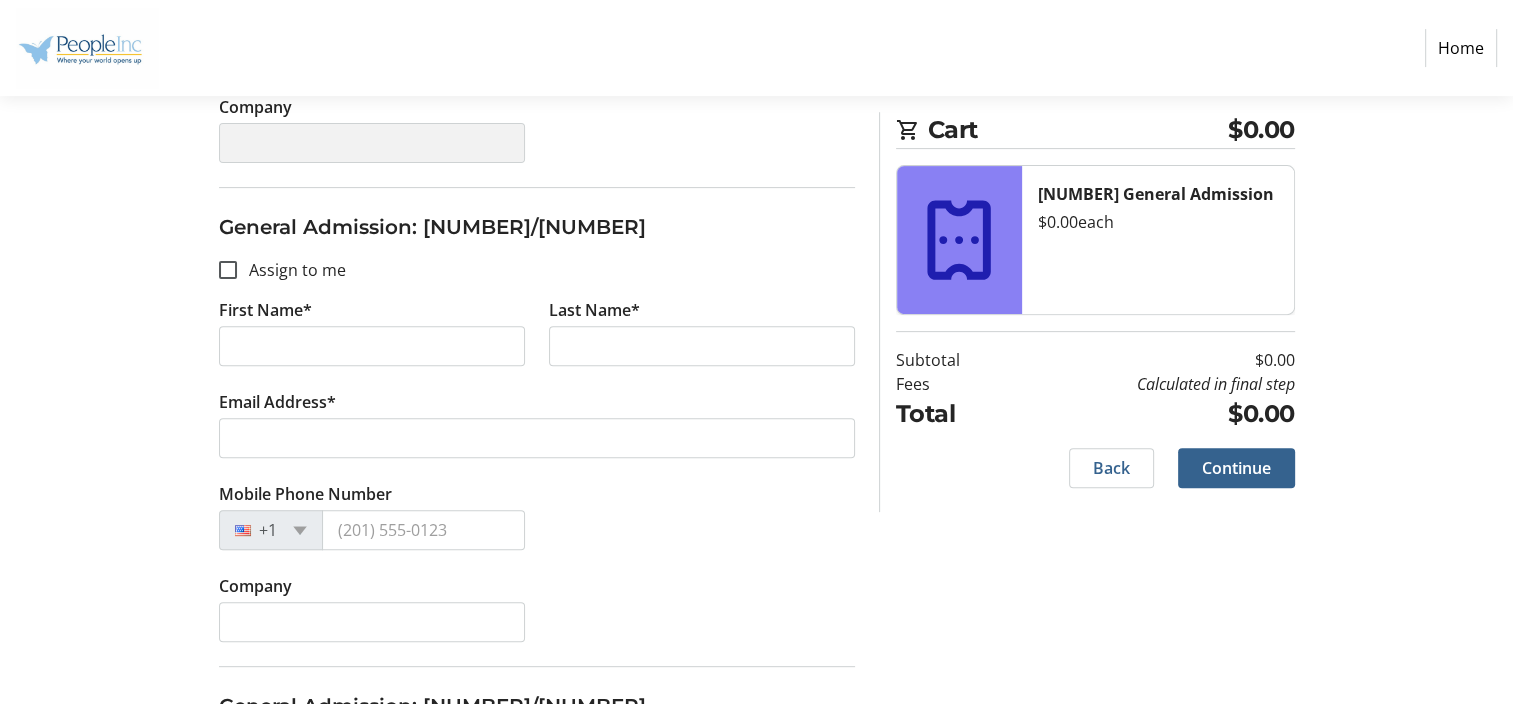 scroll, scrollTop: 671, scrollLeft: 0, axis: vertical 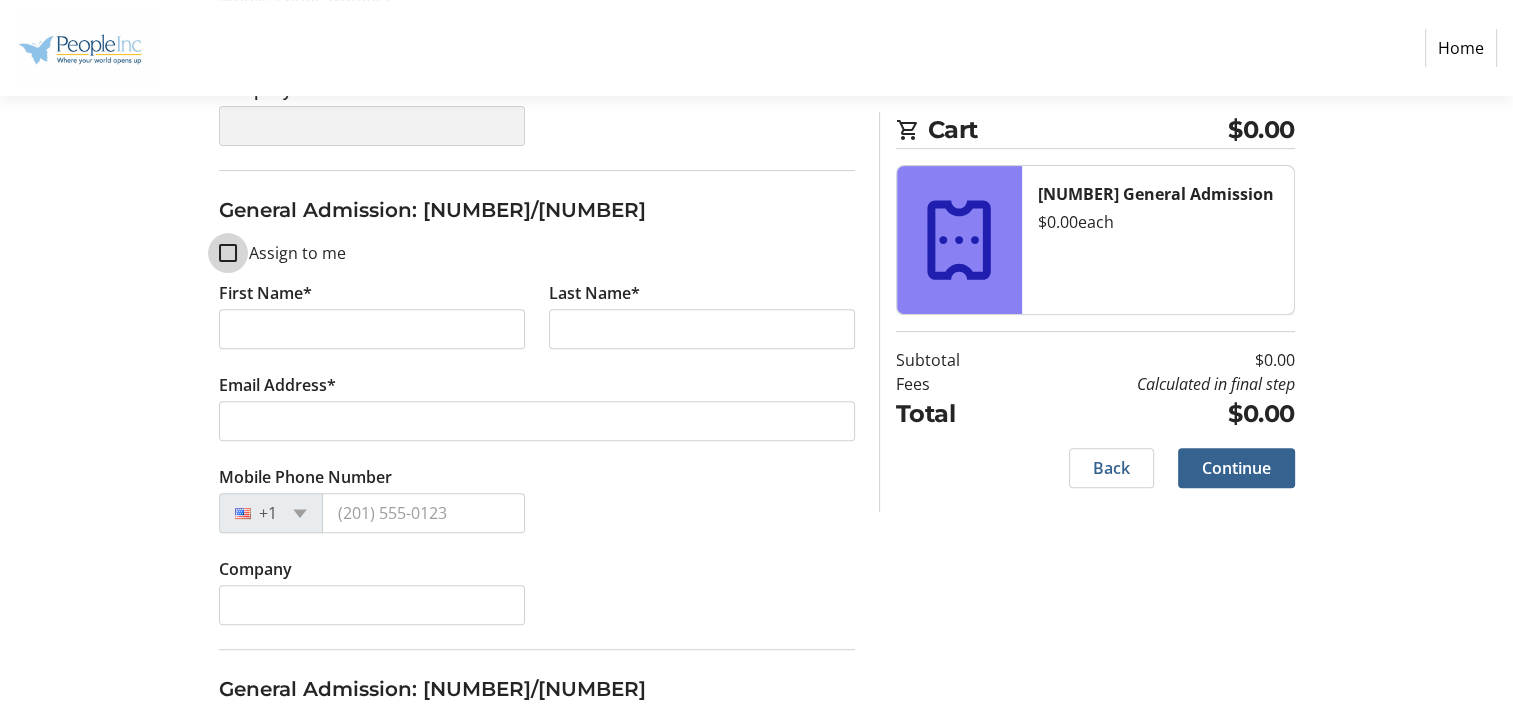 click on "Assign to me" at bounding box center [228, 253] 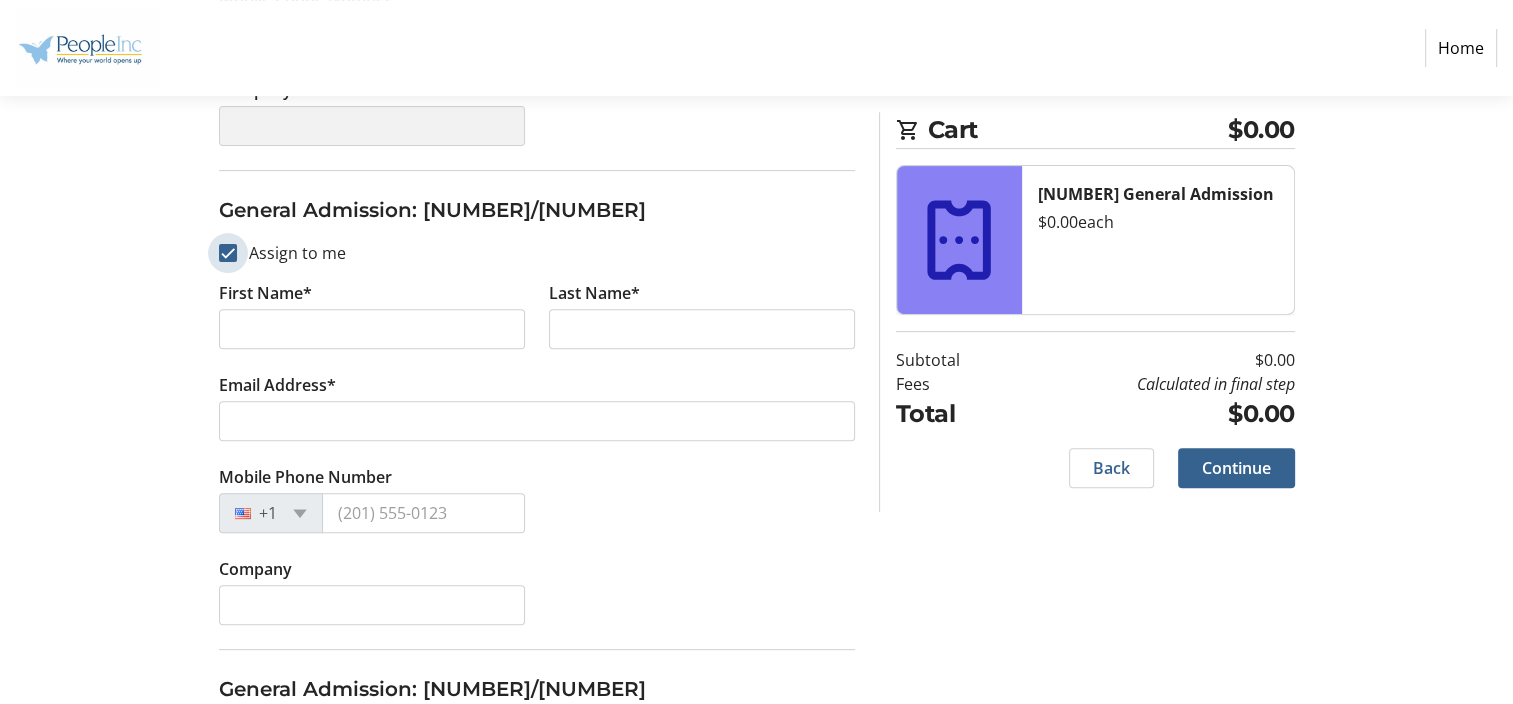 checkbox on "true" 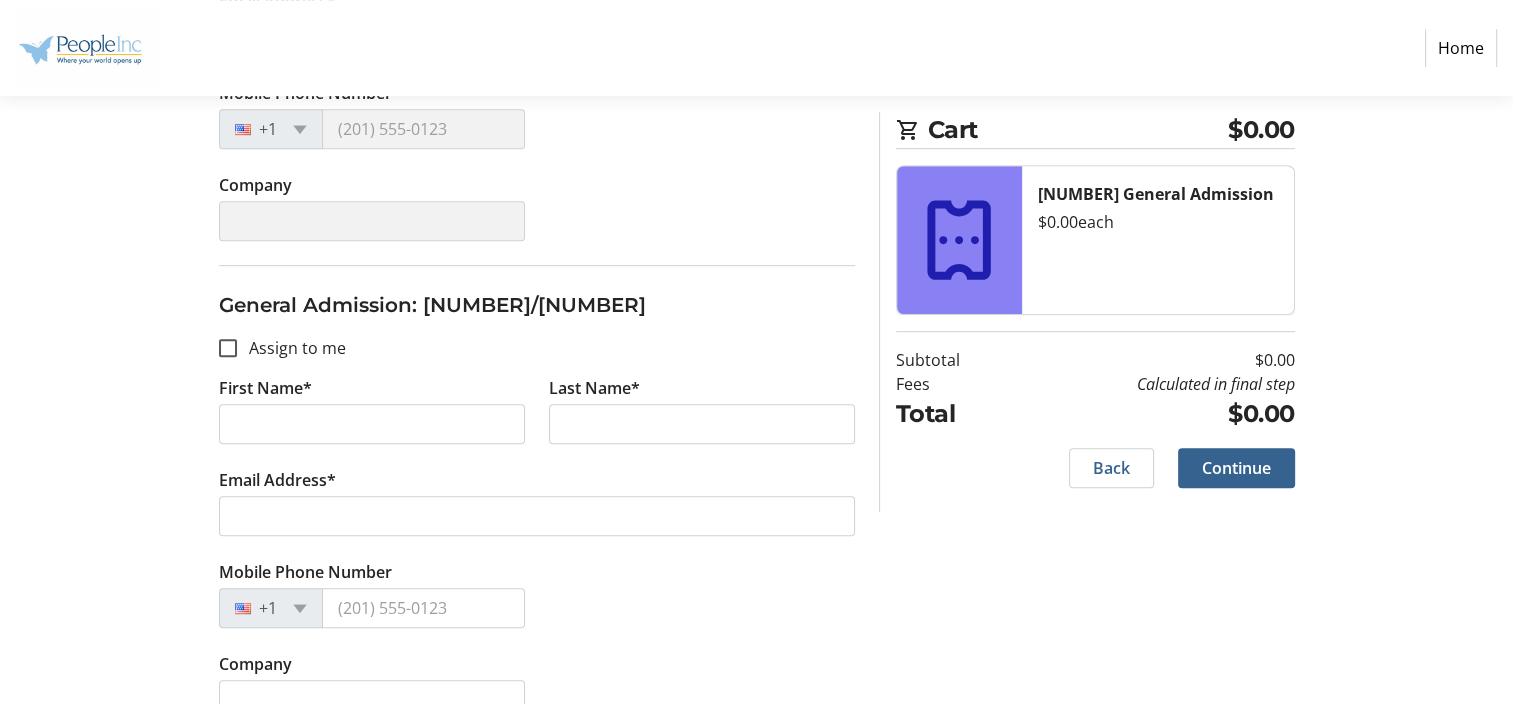 scroll, scrollTop: 1064, scrollLeft: 0, axis: vertical 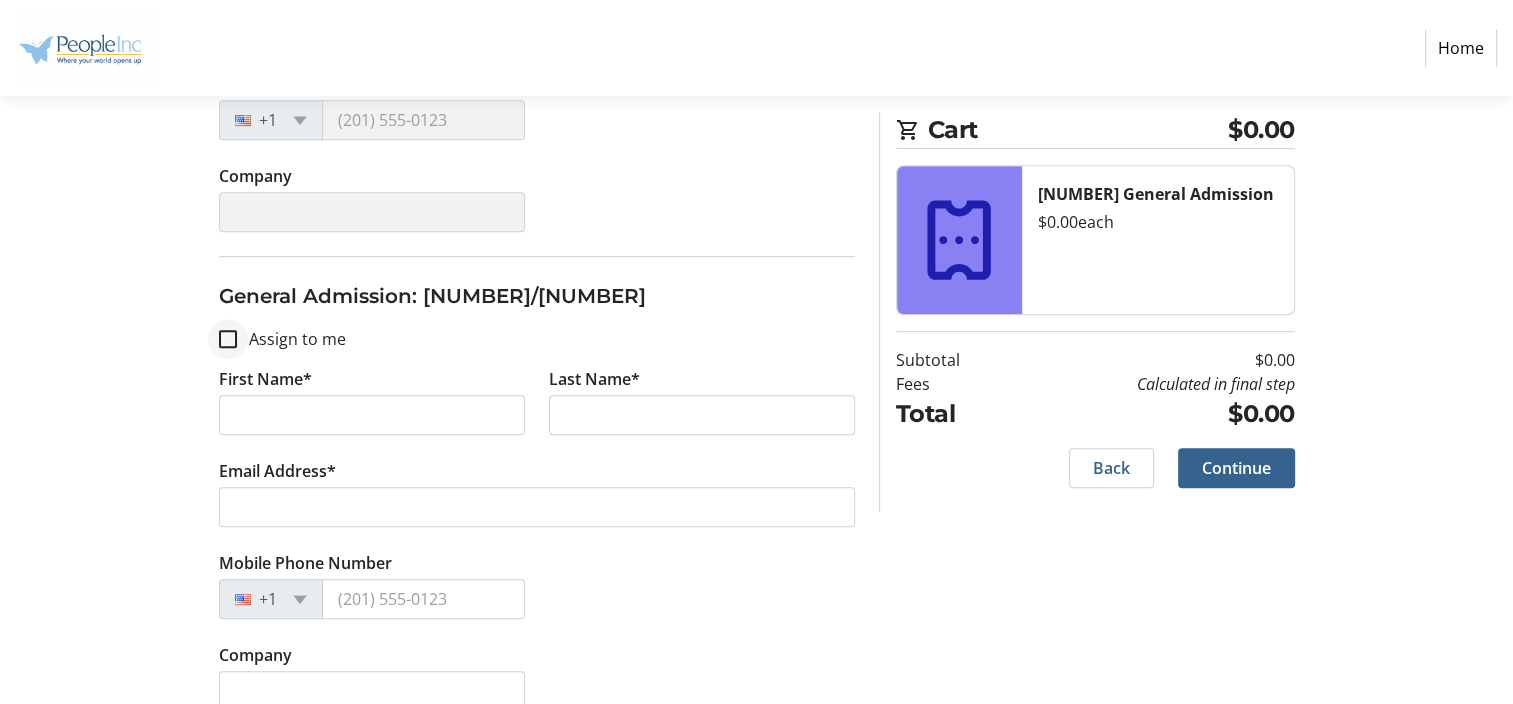 click at bounding box center (228, 339) 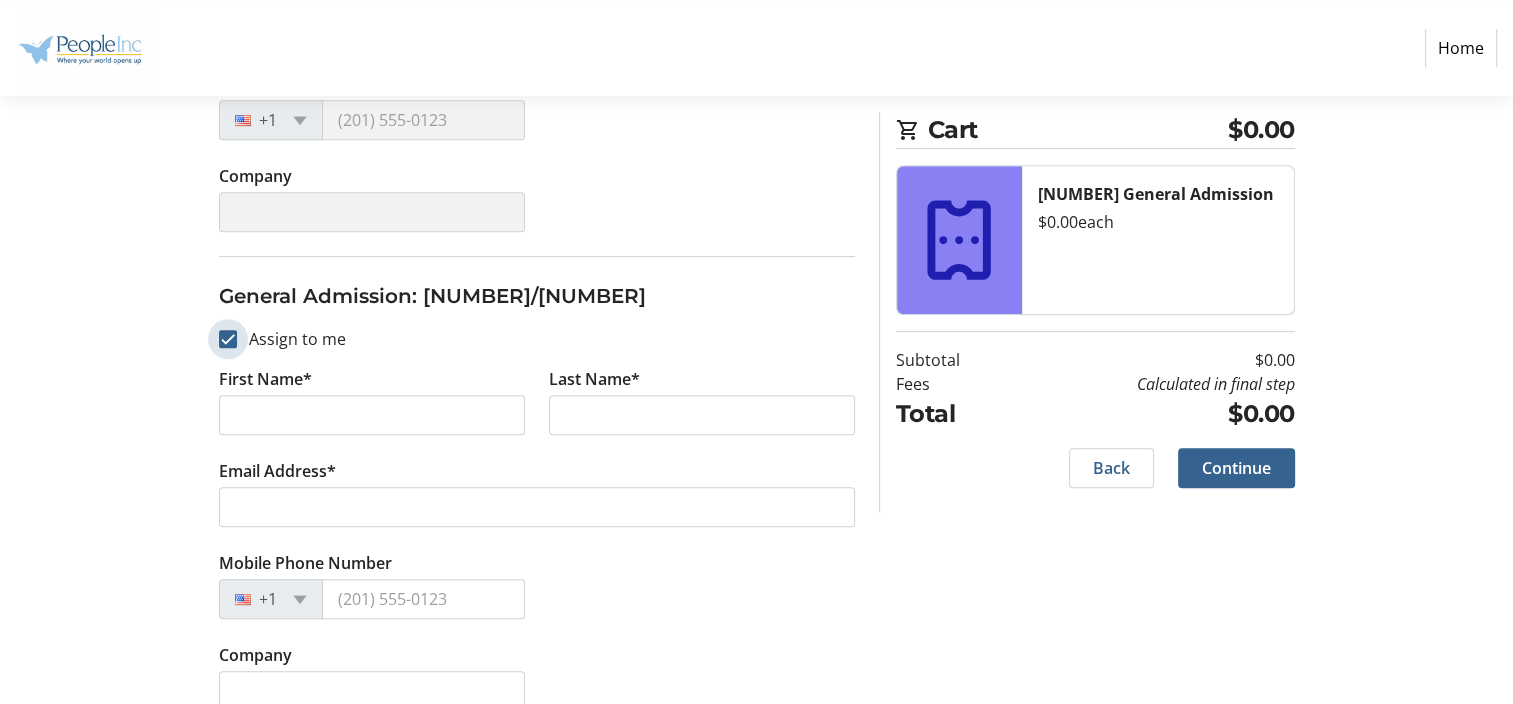 checkbox on "true" 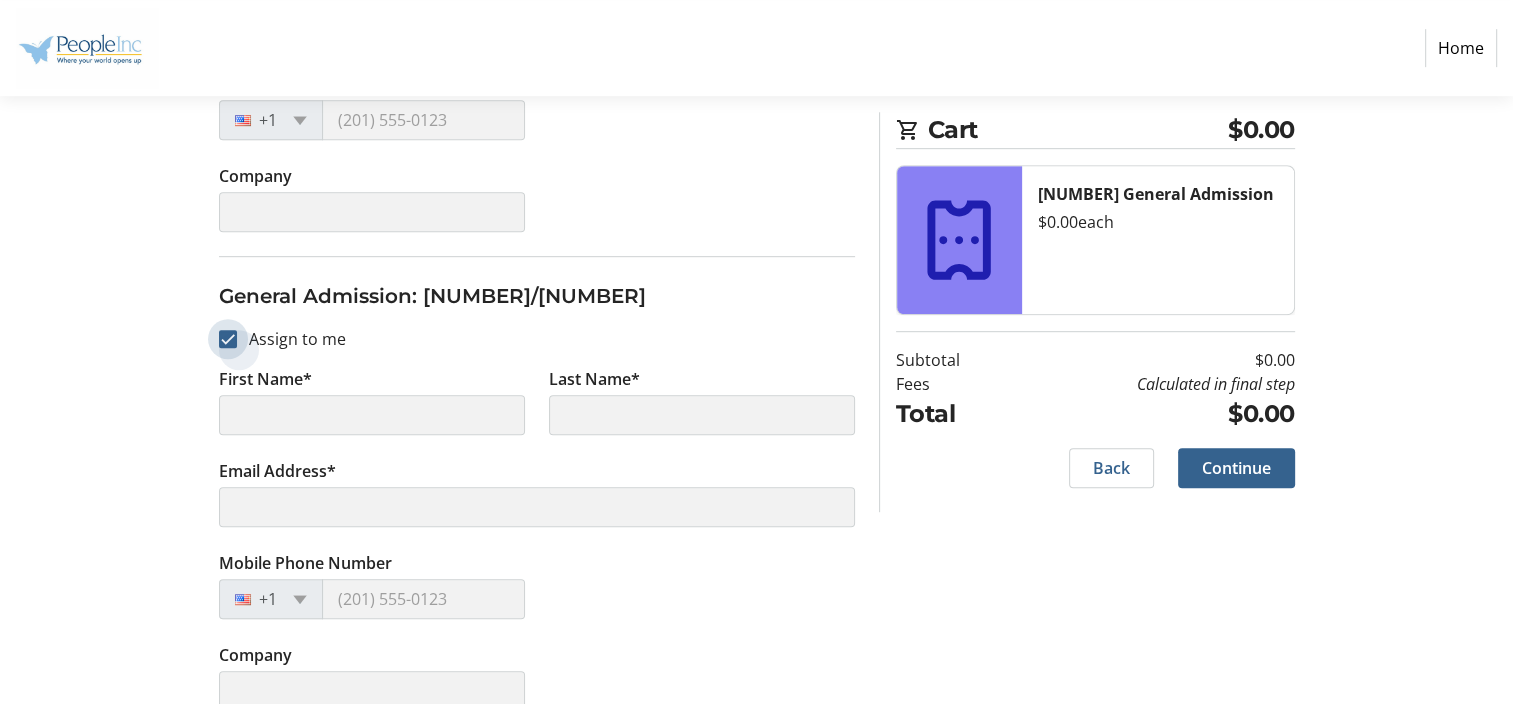 type on "[FIRST]" 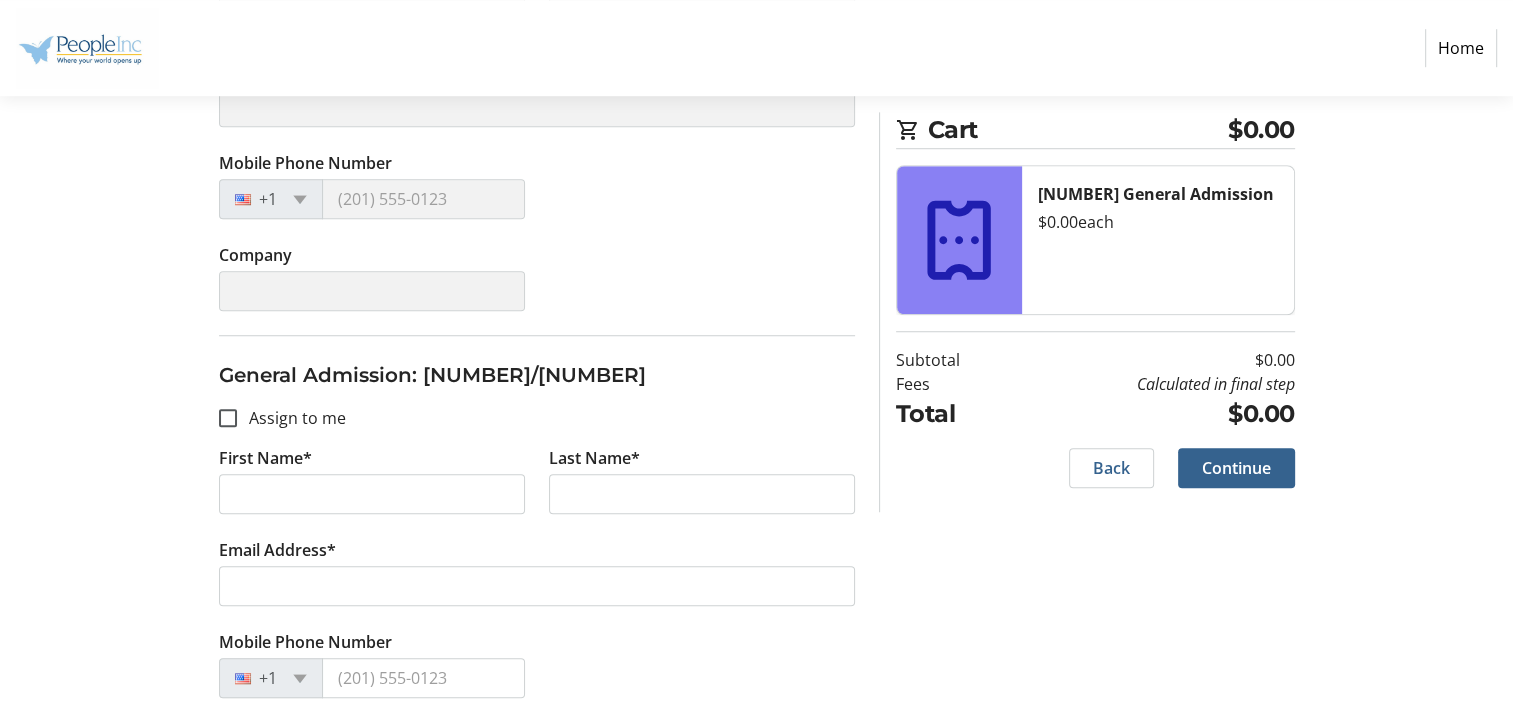 scroll, scrollTop: 1520, scrollLeft: 0, axis: vertical 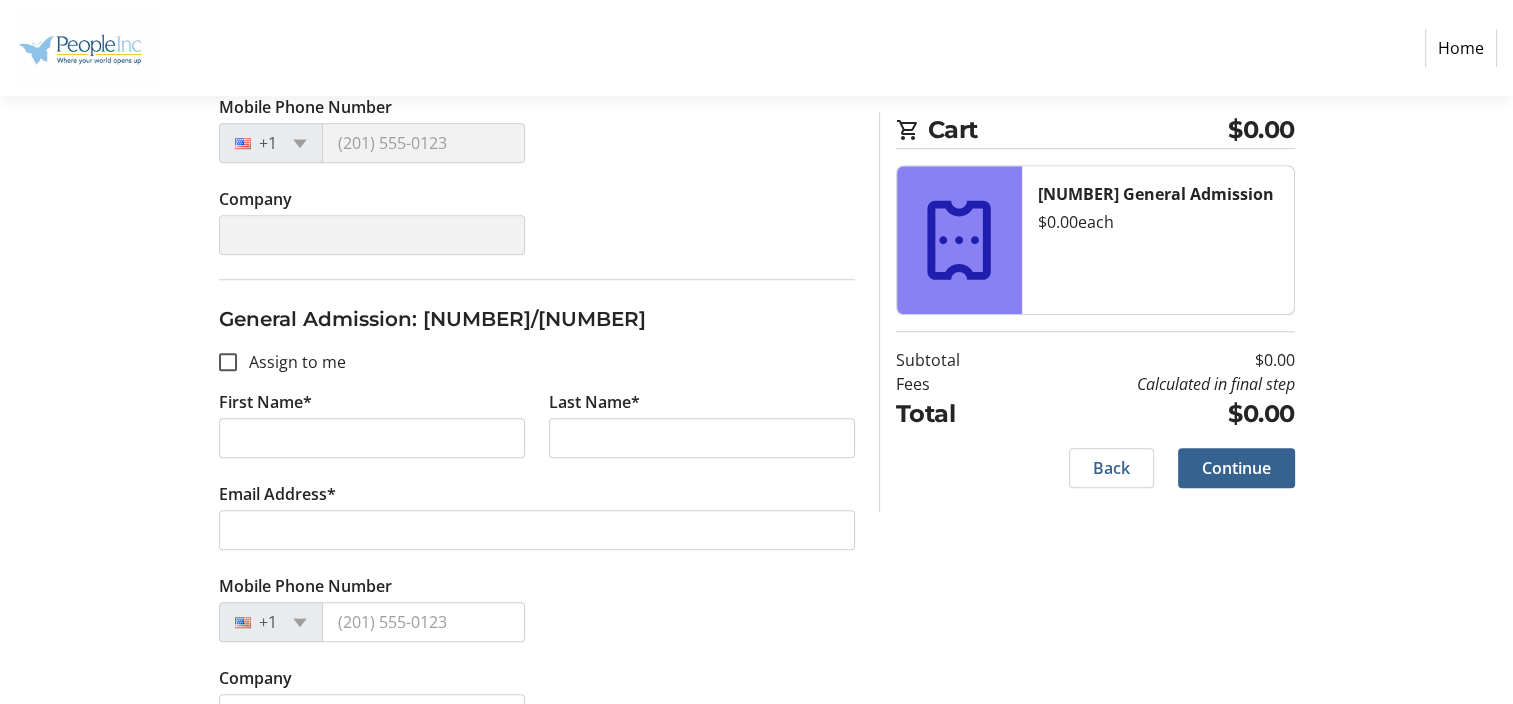 type on "[FIRST]" 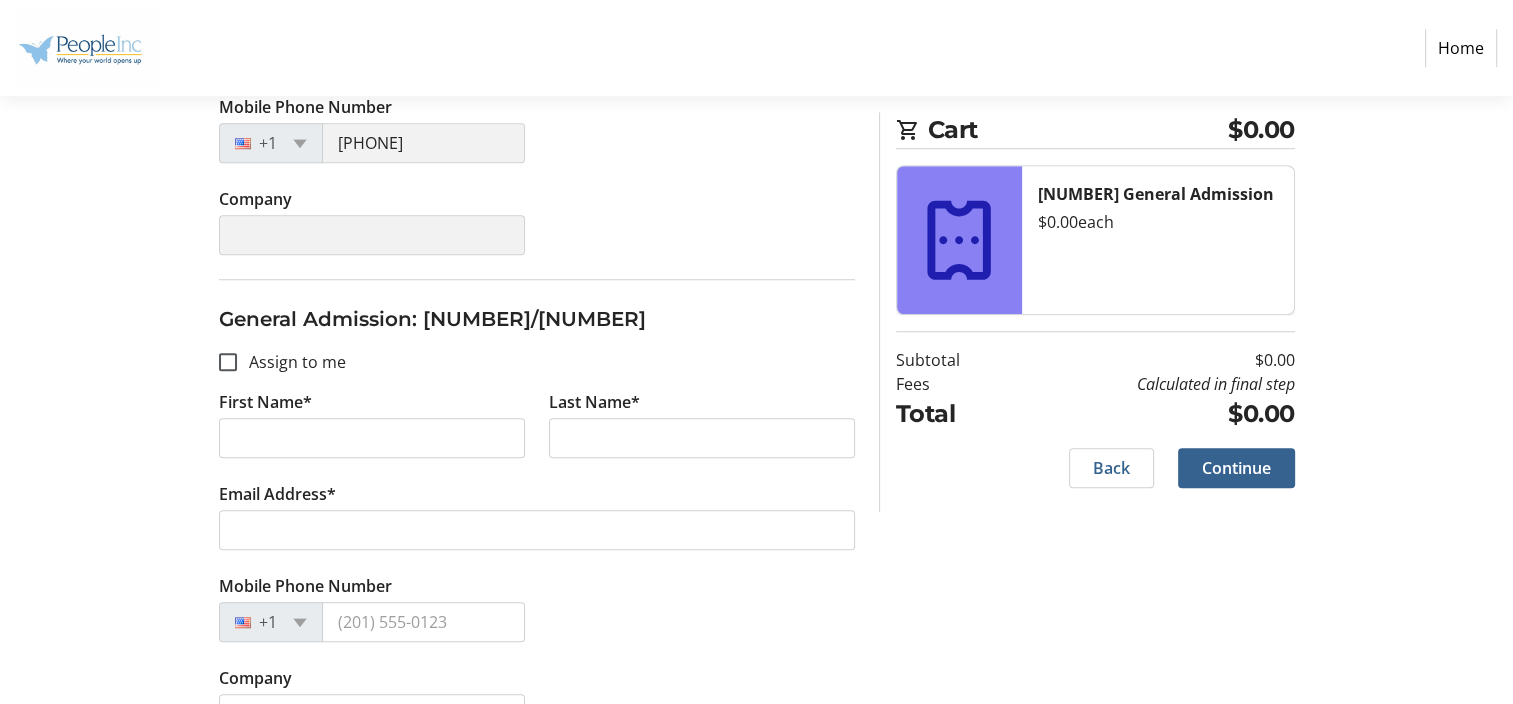 click on "Assign to me" at bounding box center (291, 362) 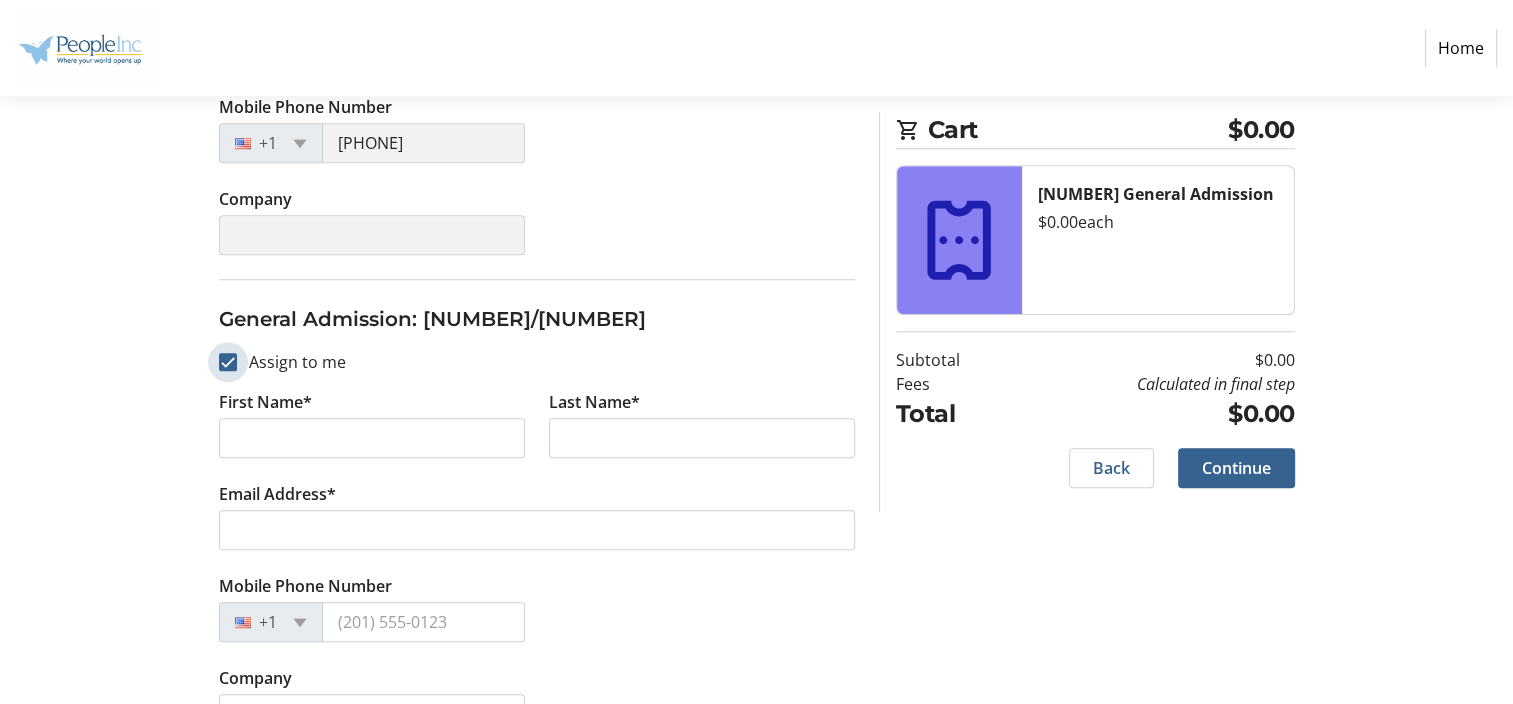 checkbox on "true" 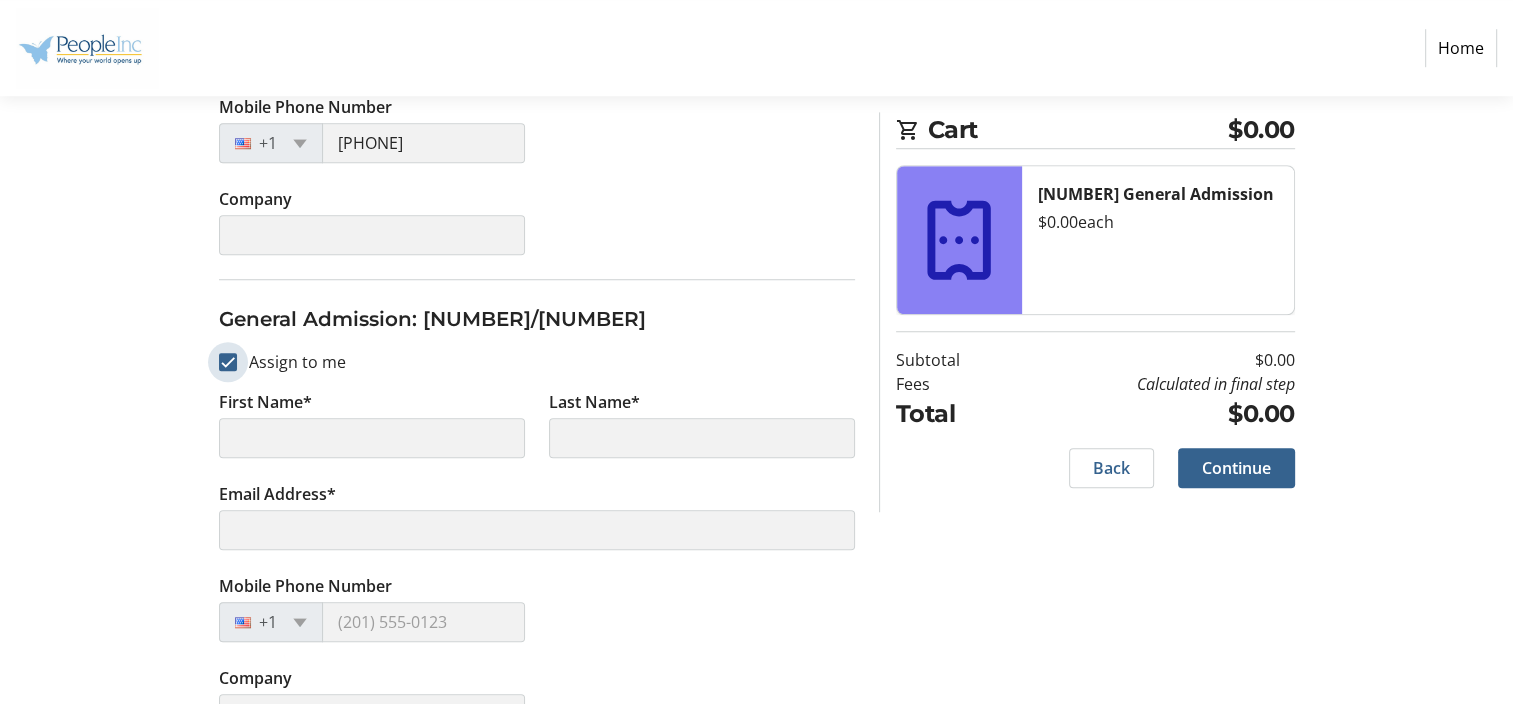 scroll, scrollTop: 1568, scrollLeft: 0, axis: vertical 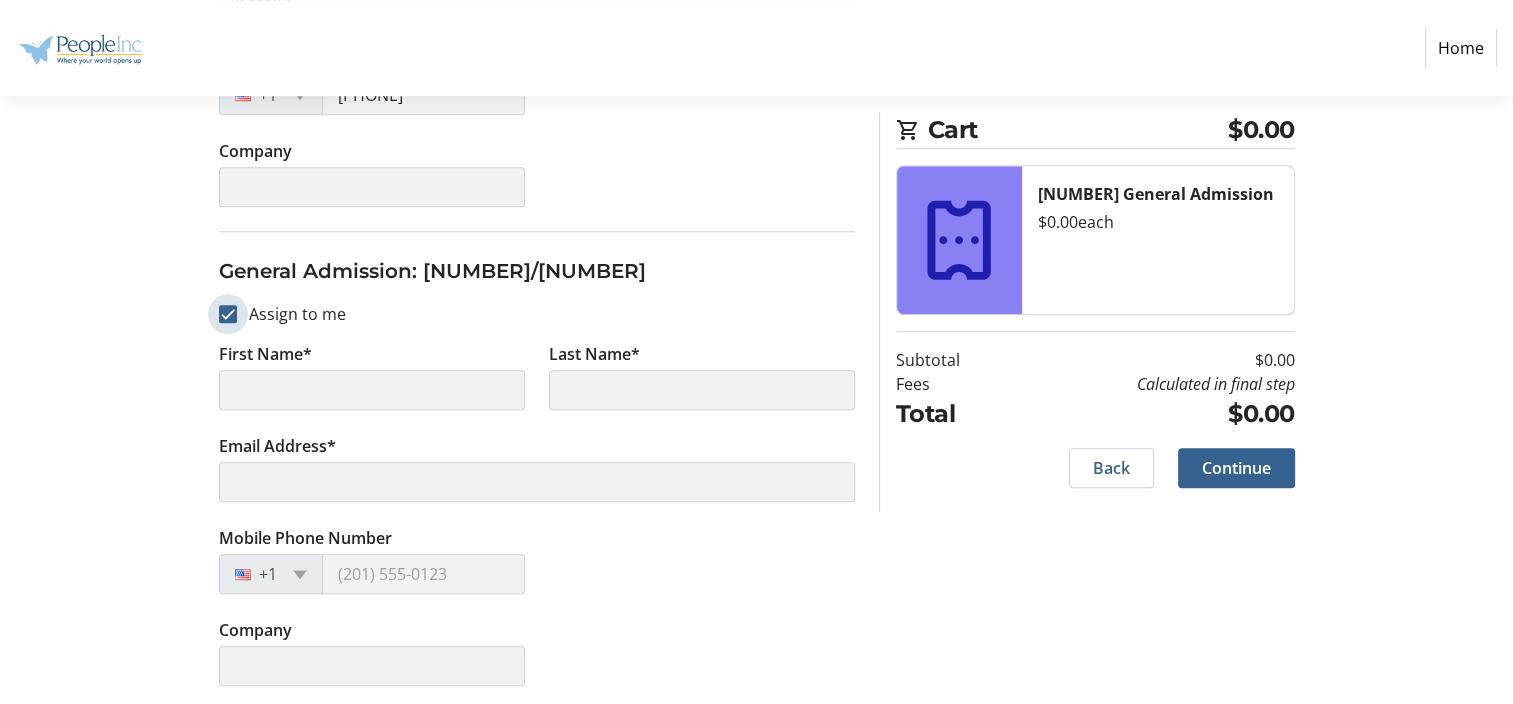 type on "[FIRST]" 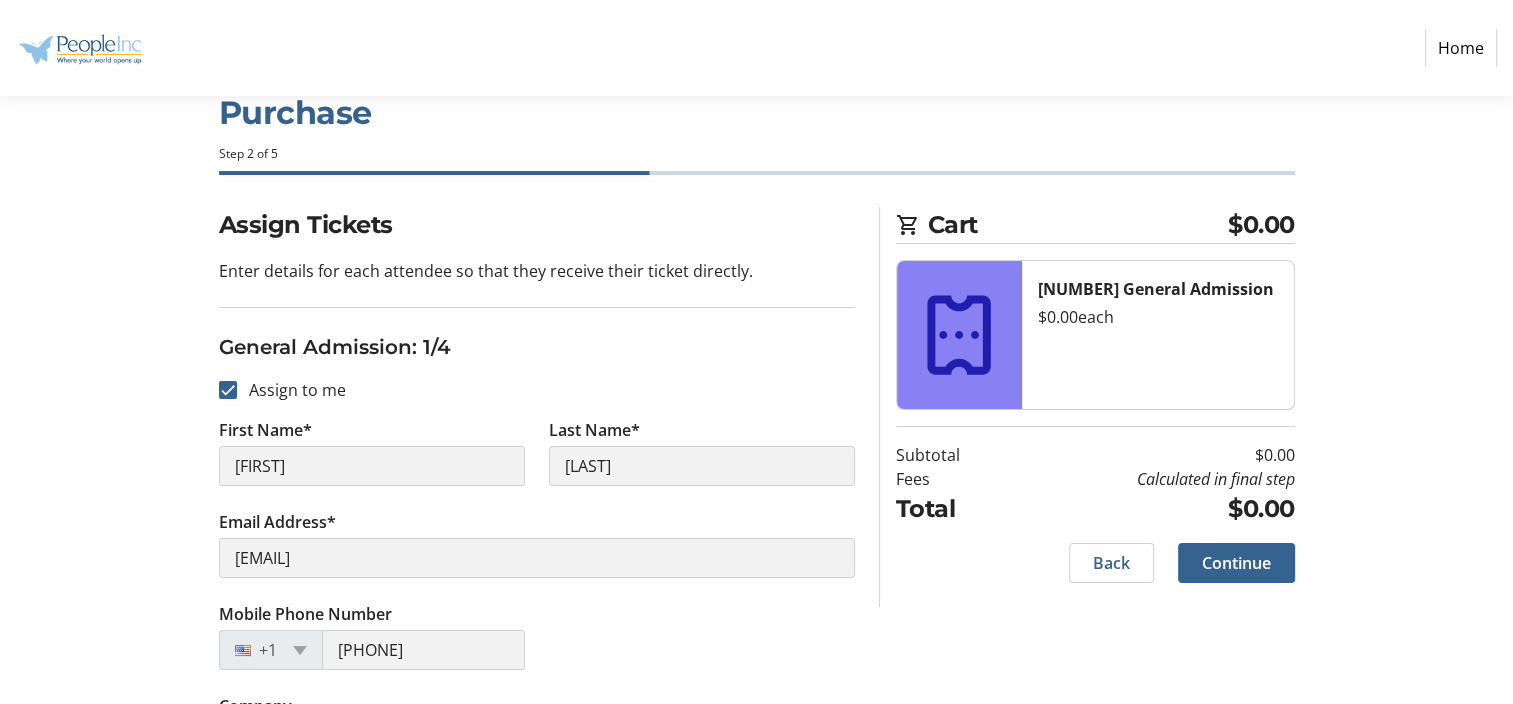 scroll, scrollTop: 0, scrollLeft: 0, axis: both 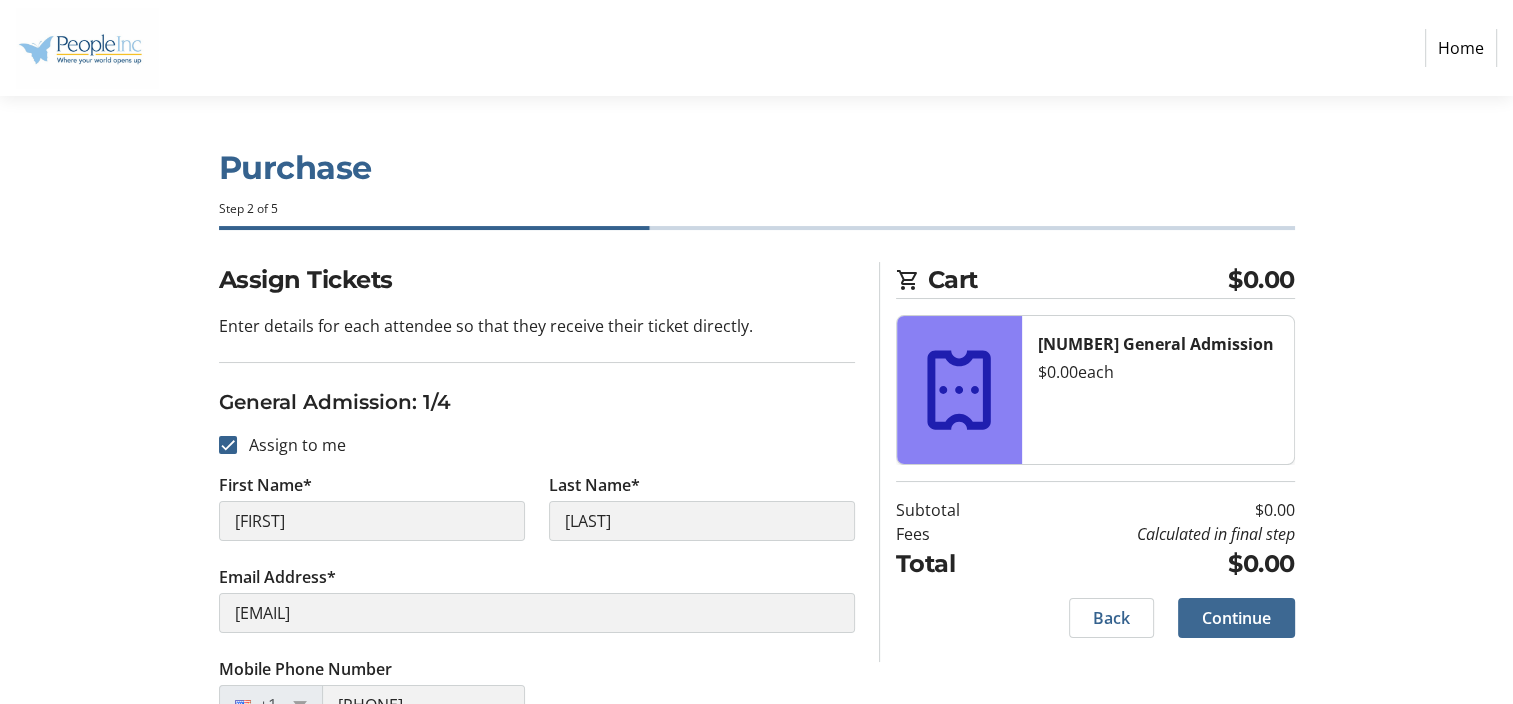 click on "Continue" 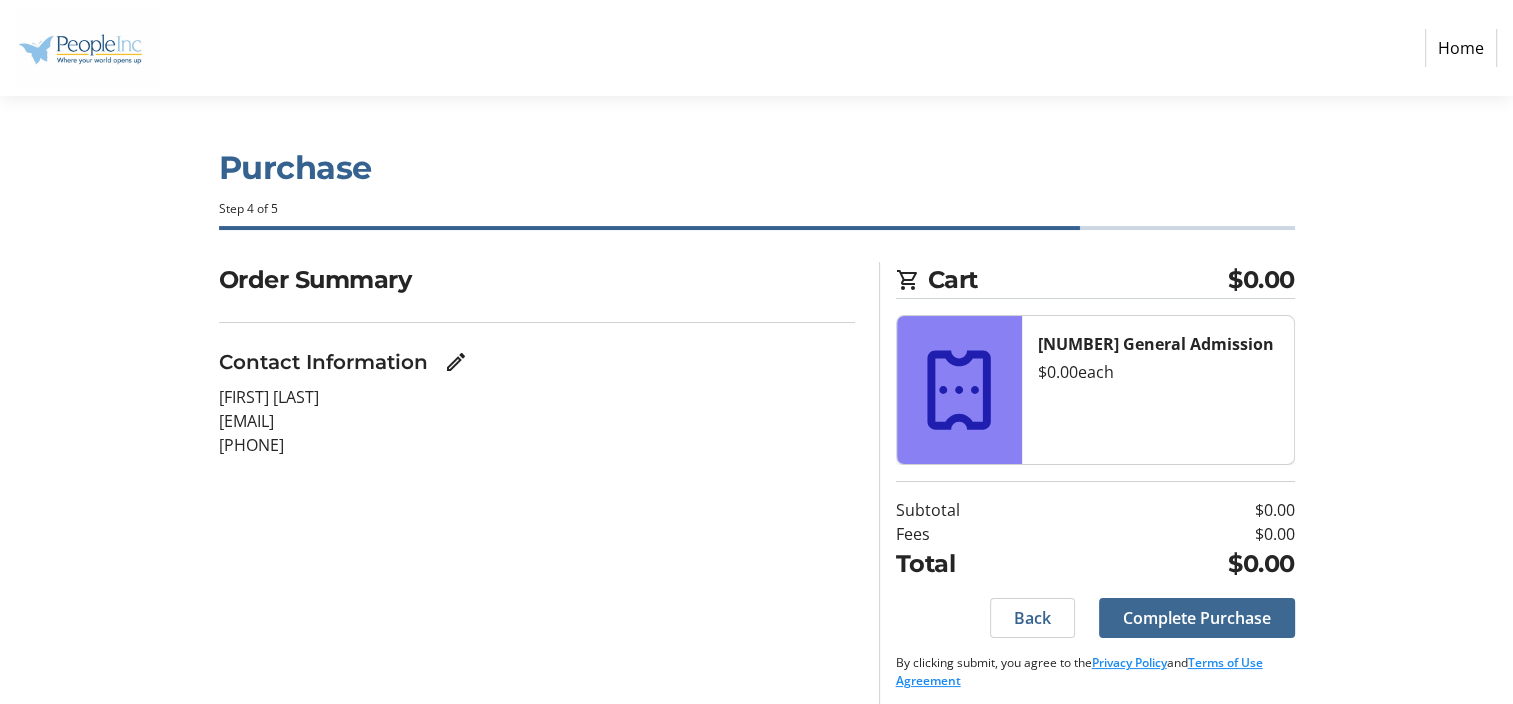 click on "Complete Purchase" 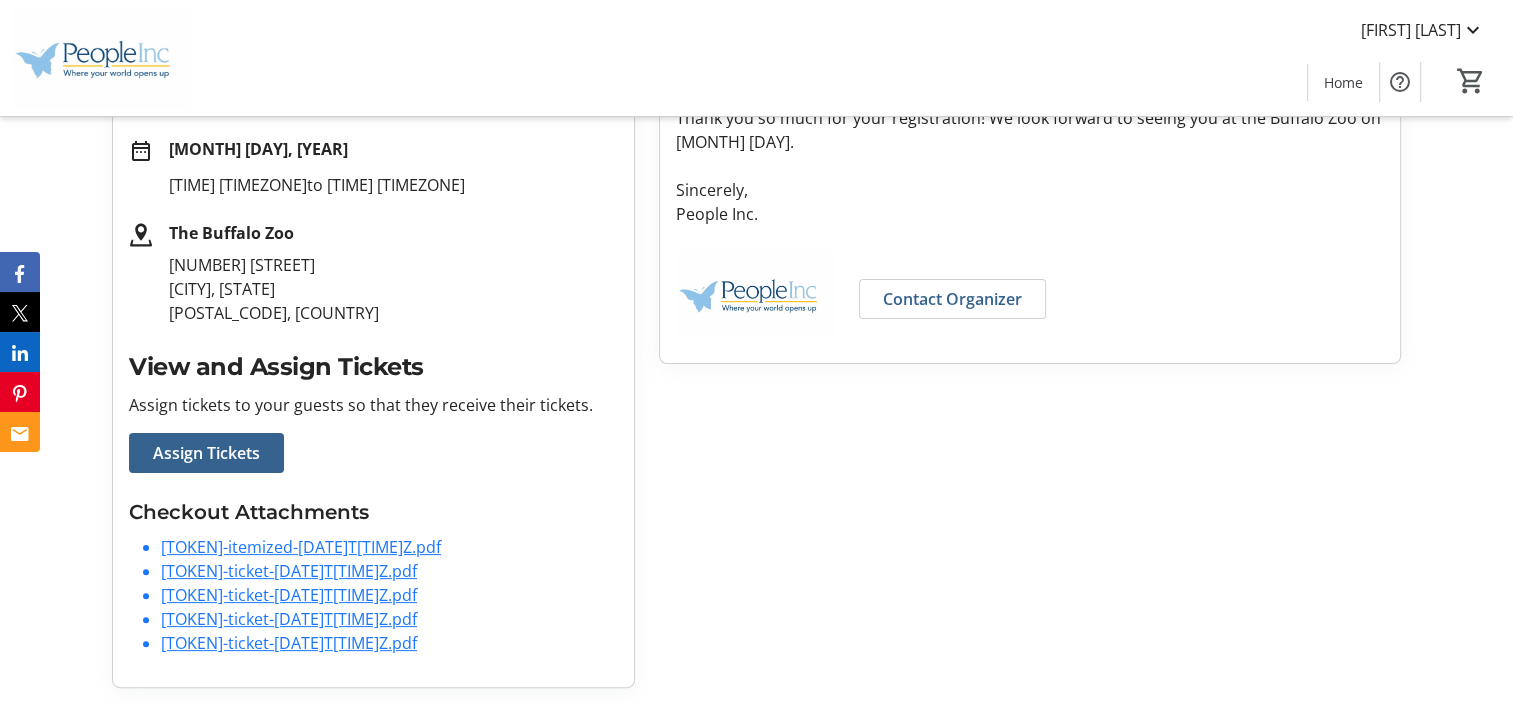 scroll, scrollTop: 502, scrollLeft: 0, axis: vertical 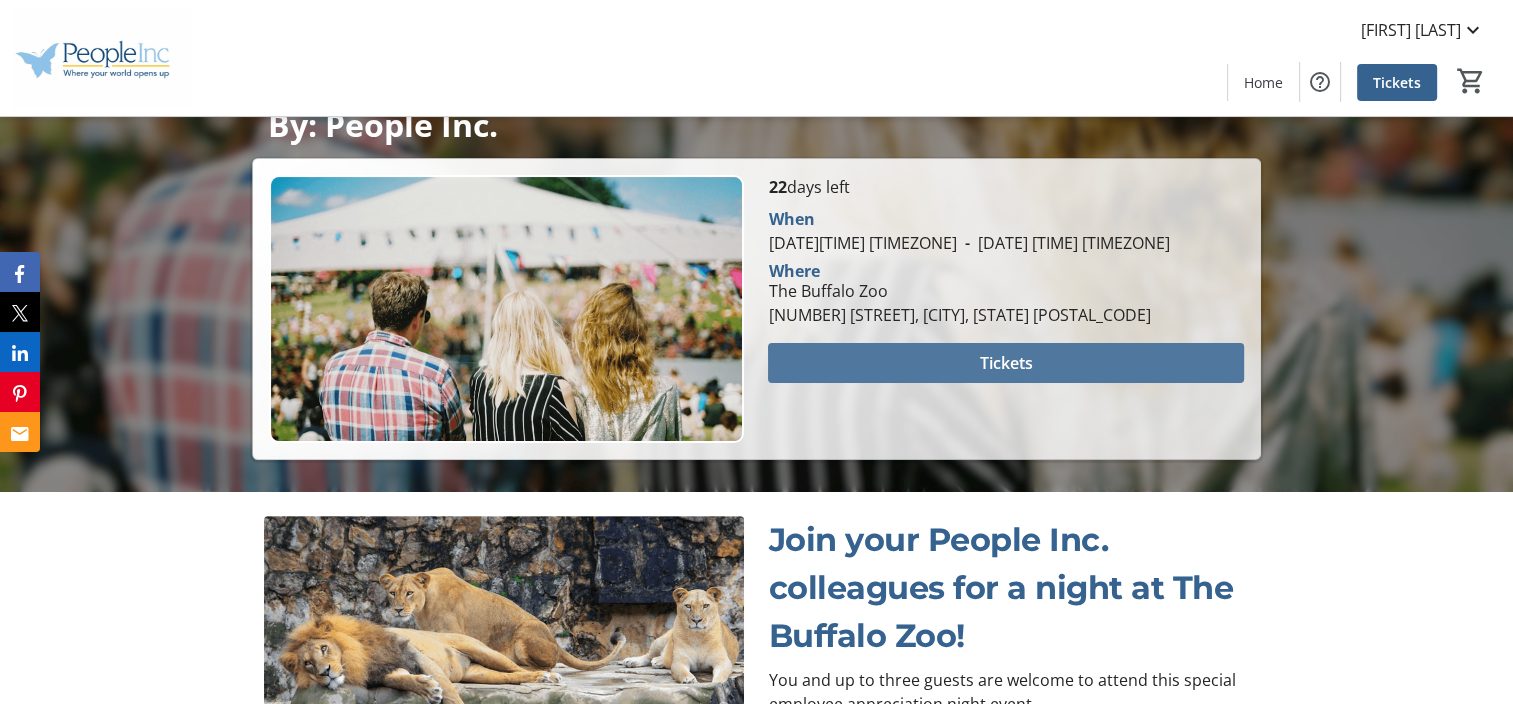 click on "Tickets" at bounding box center [1006, 363] 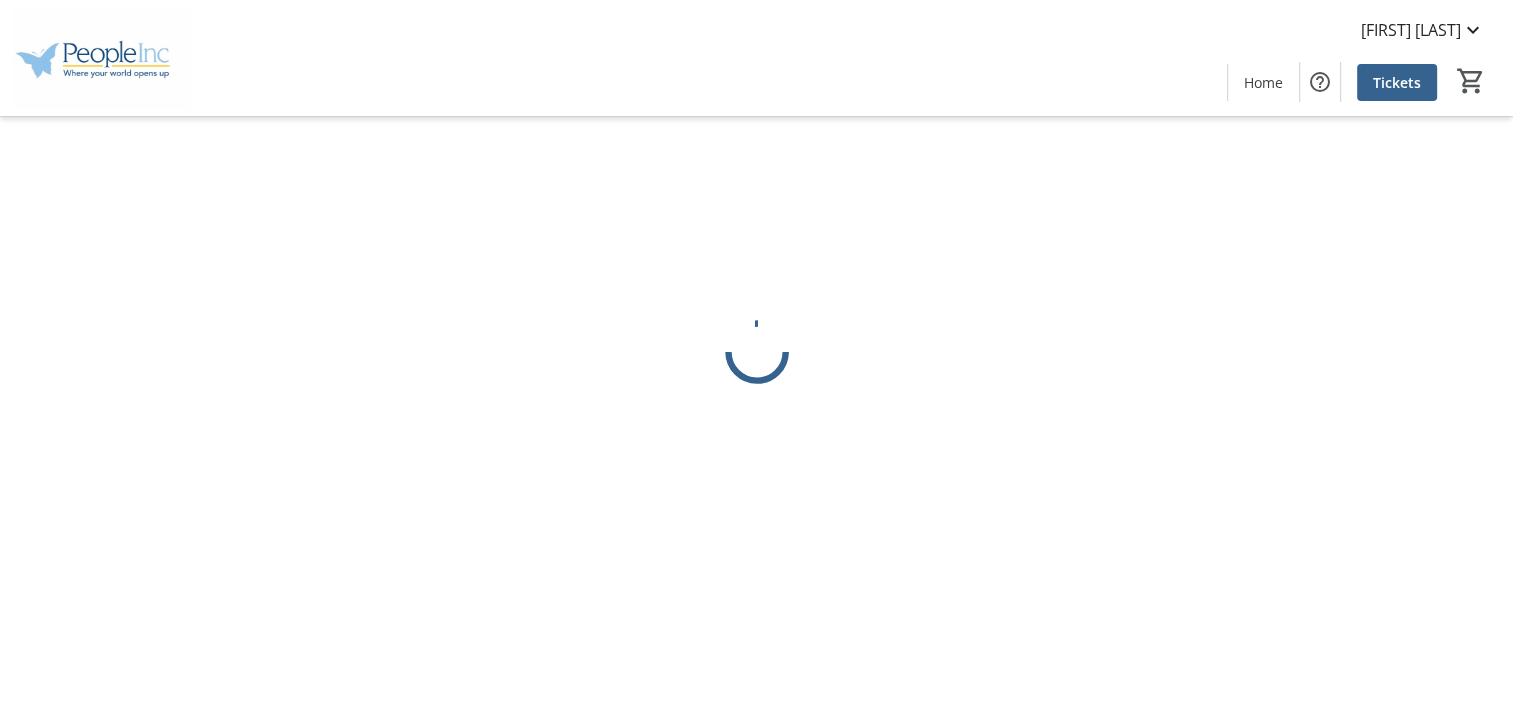 scroll, scrollTop: 0, scrollLeft: 0, axis: both 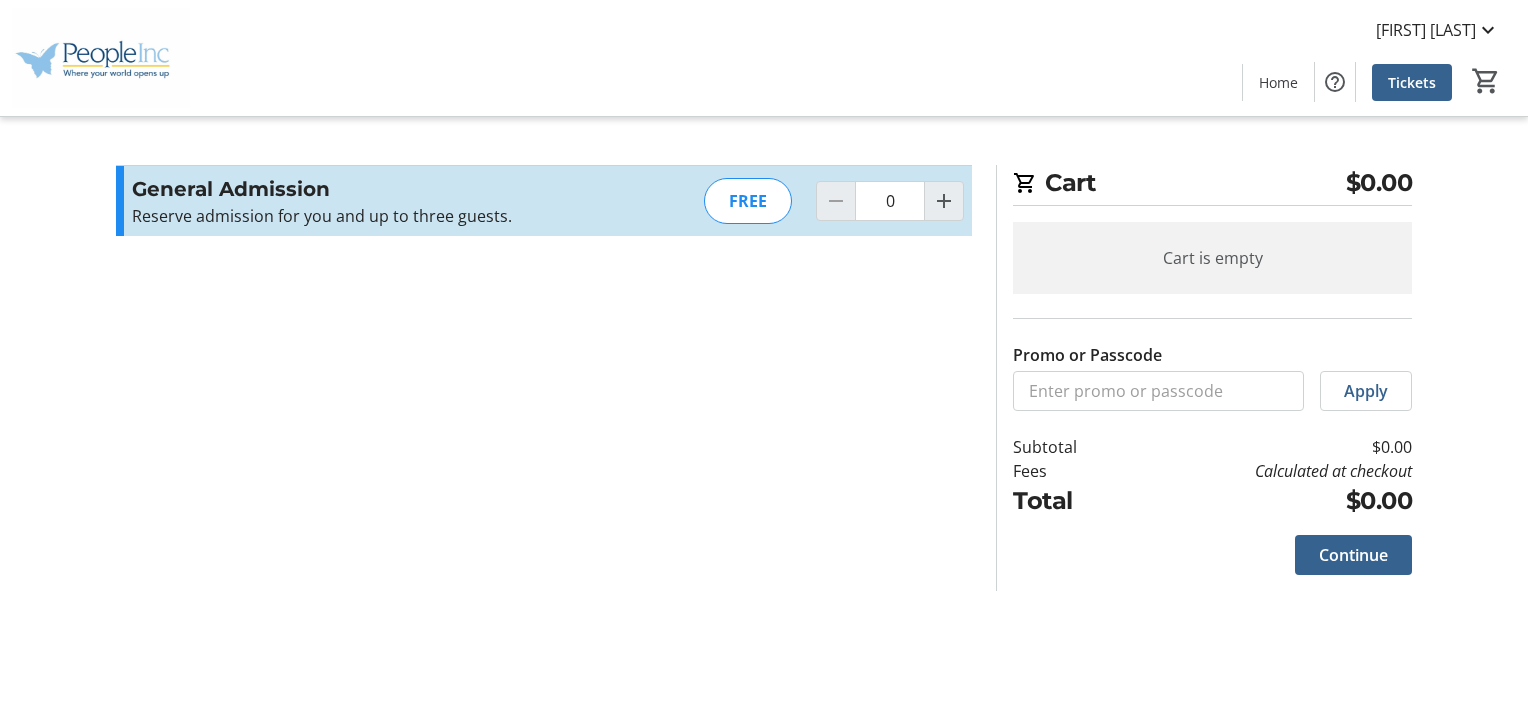 click on "FREE" 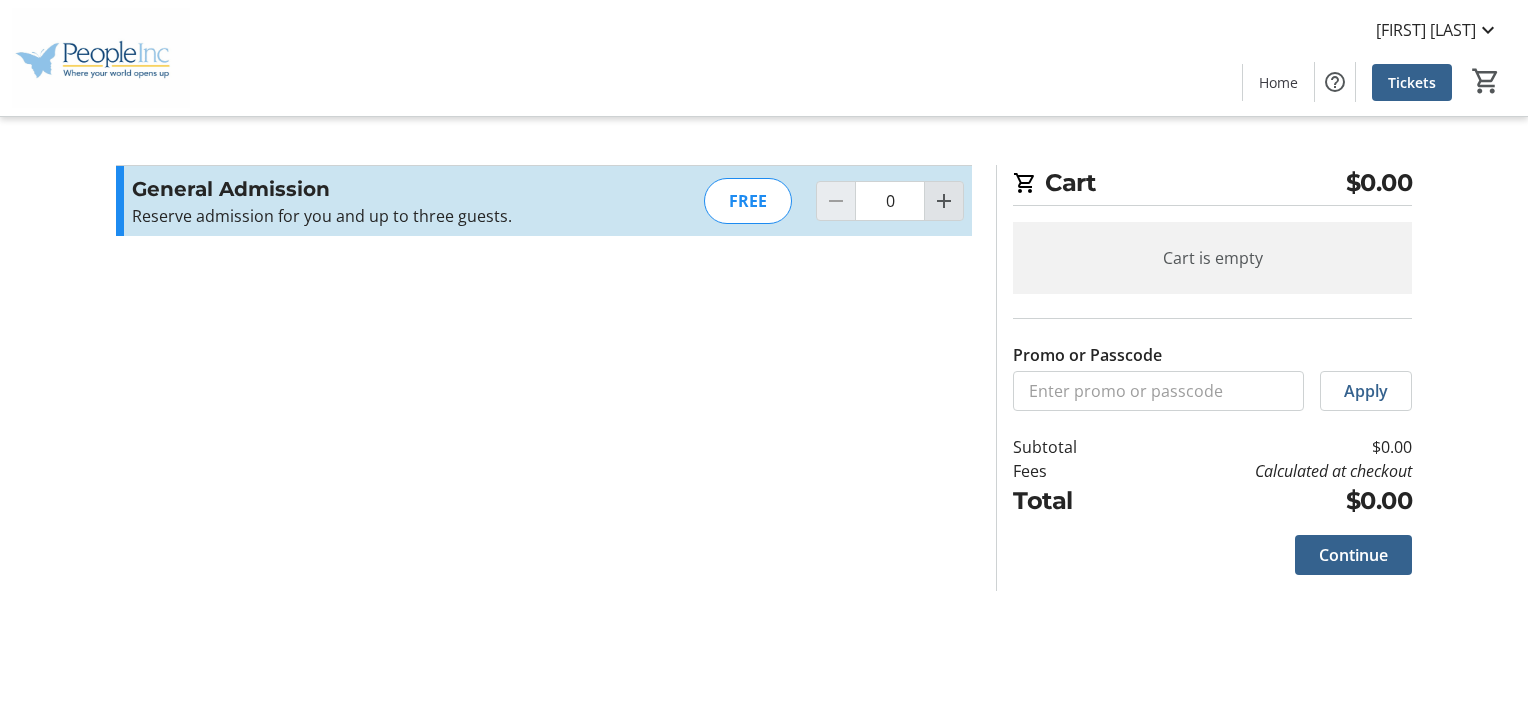 click 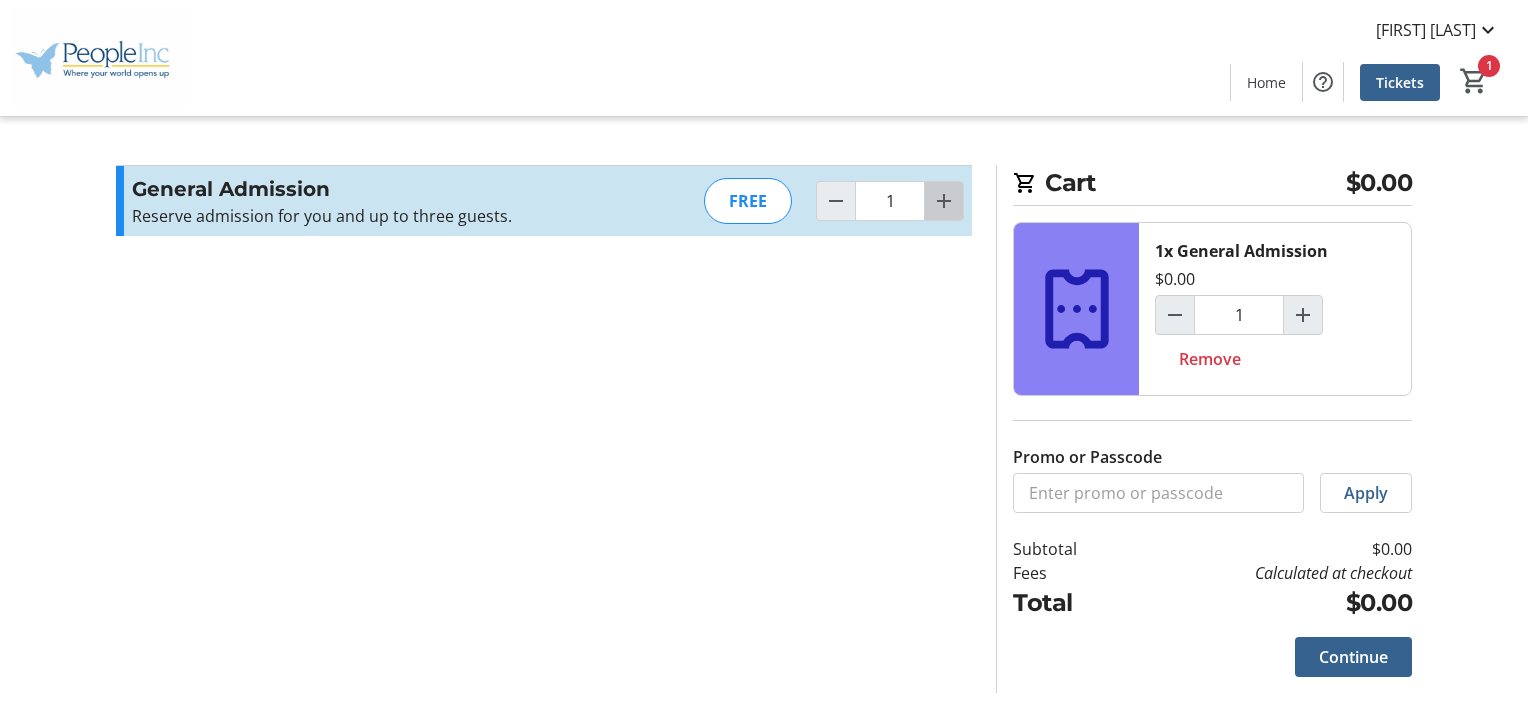 click 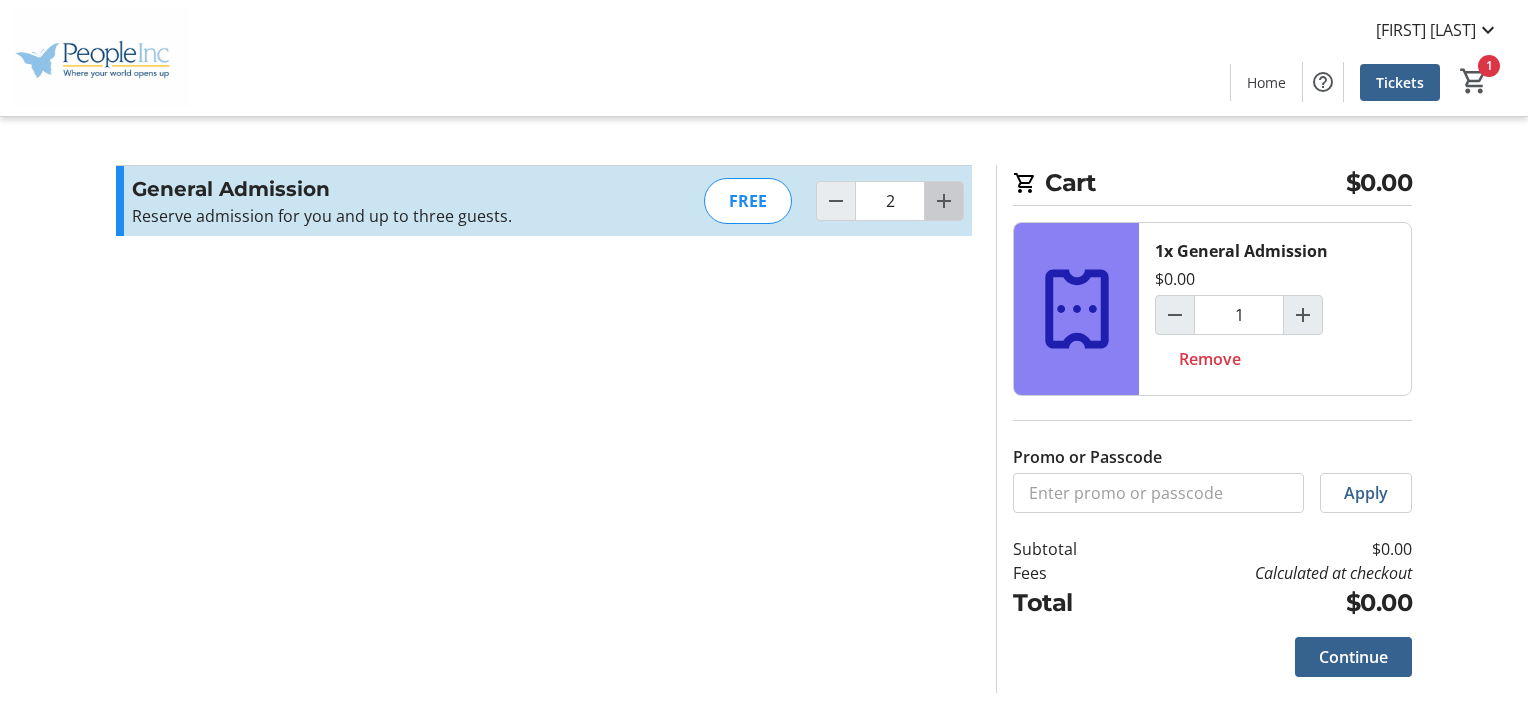 click 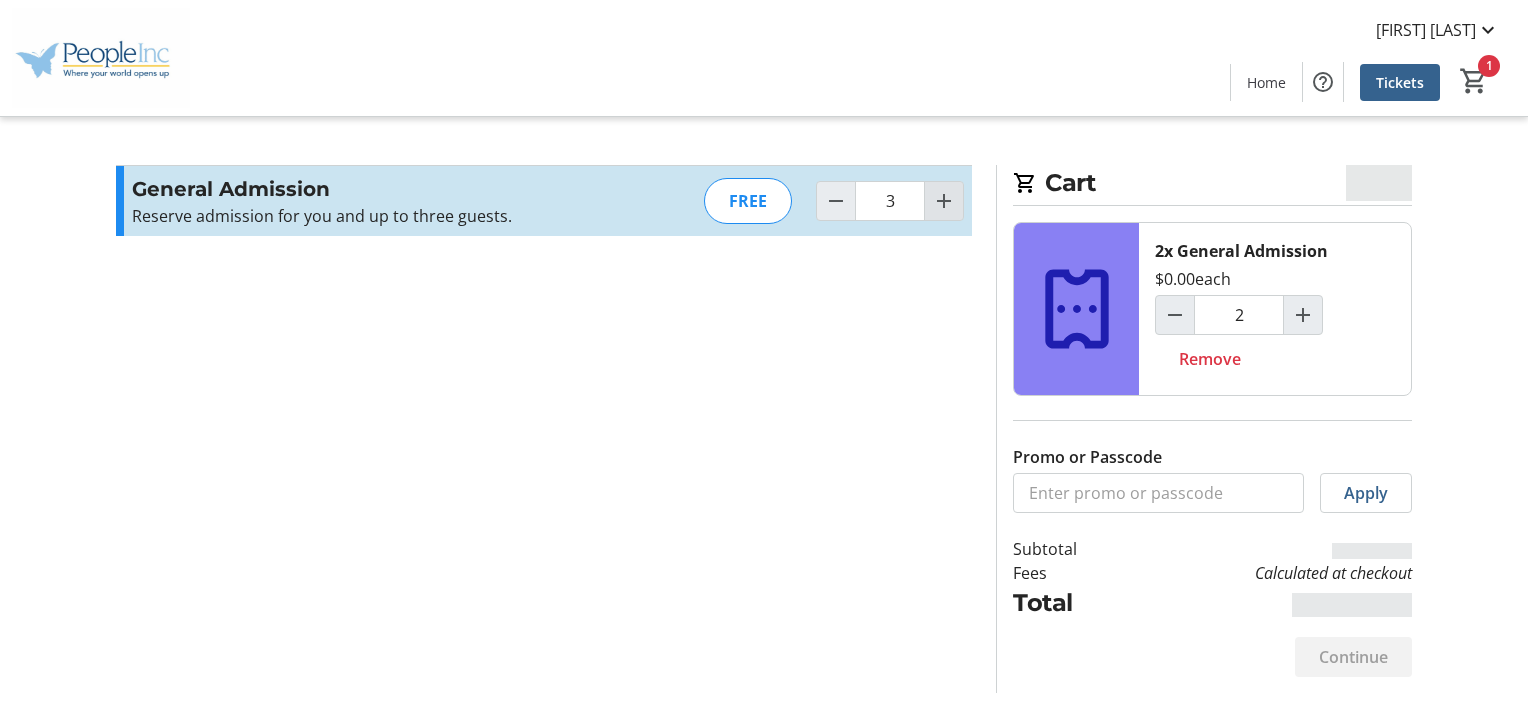 type on "3" 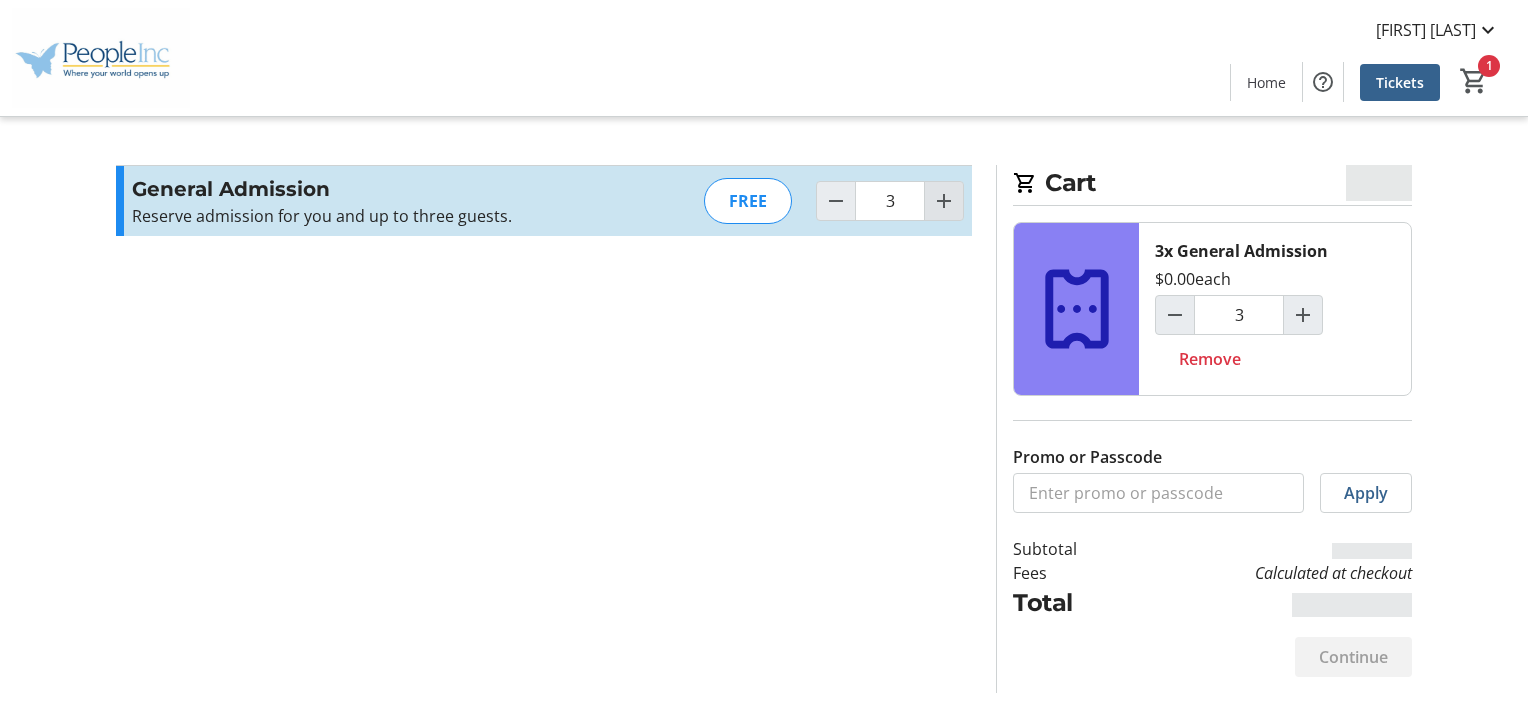 click 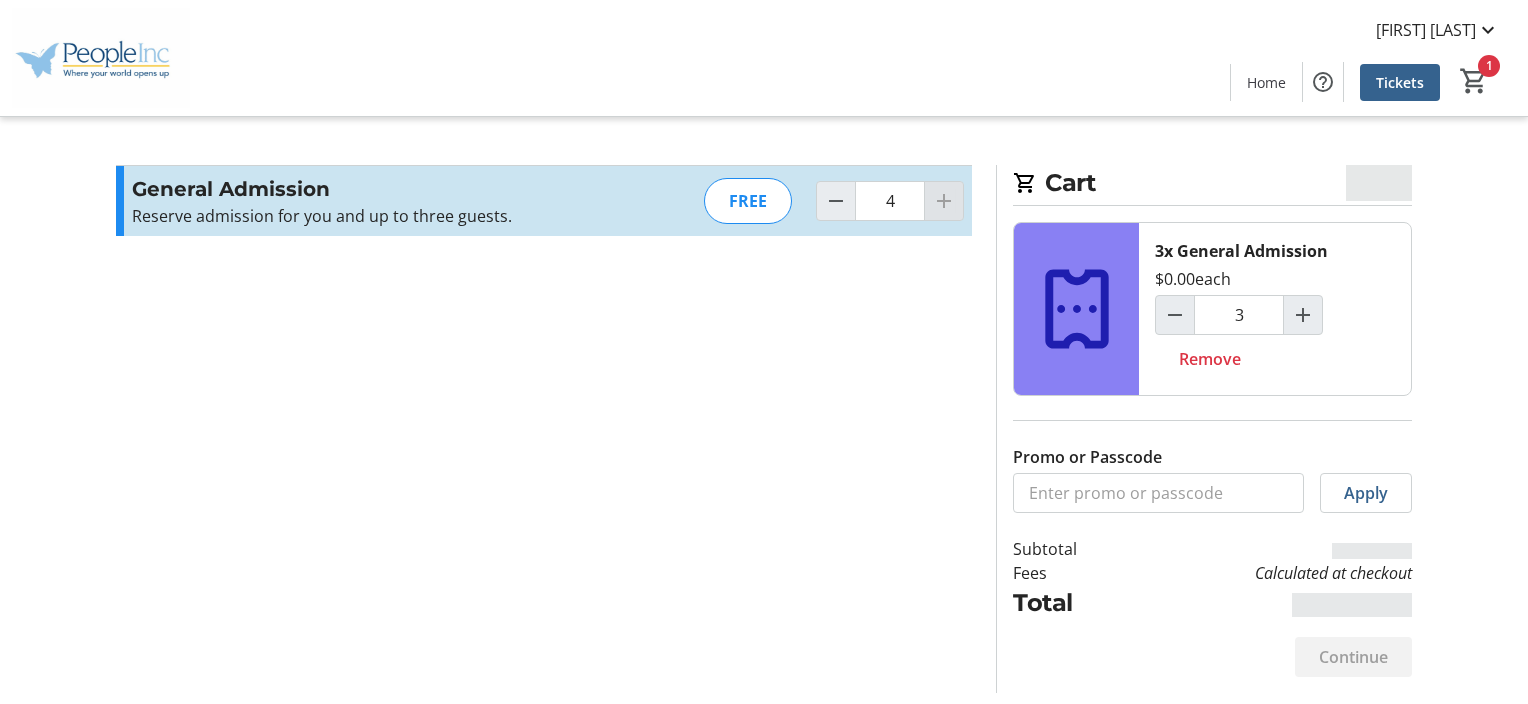 type on "4" 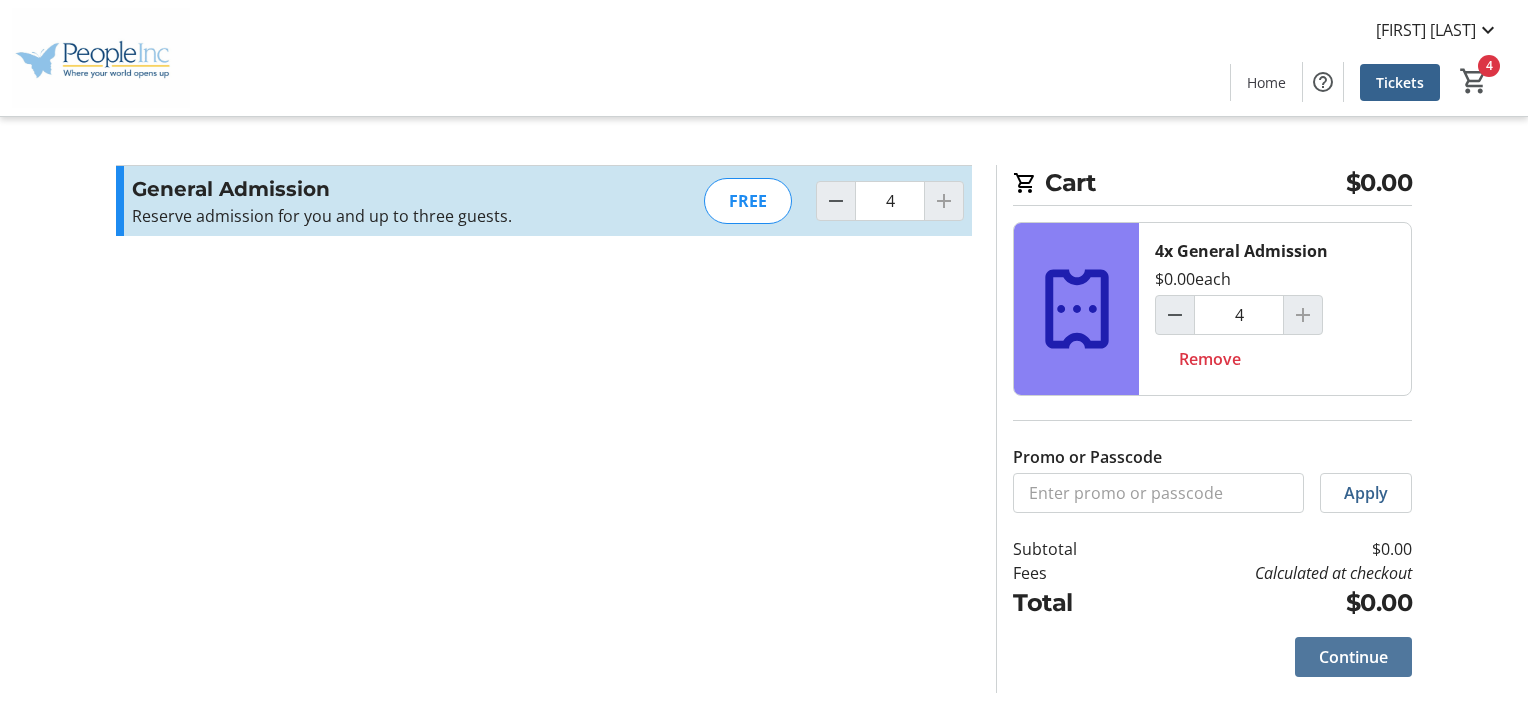 click on "Continue" 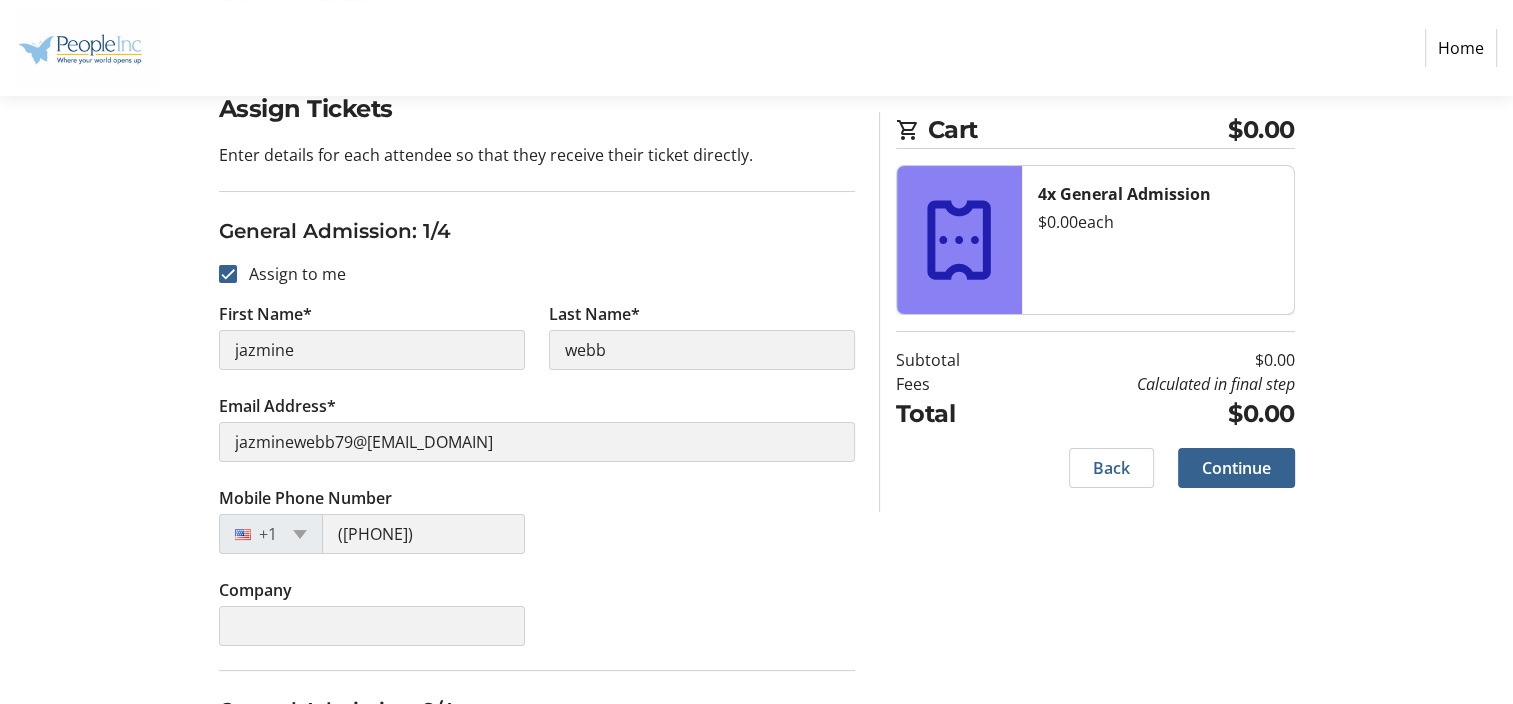 scroll, scrollTop: 174, scrollLeft: 0, axis: vertical 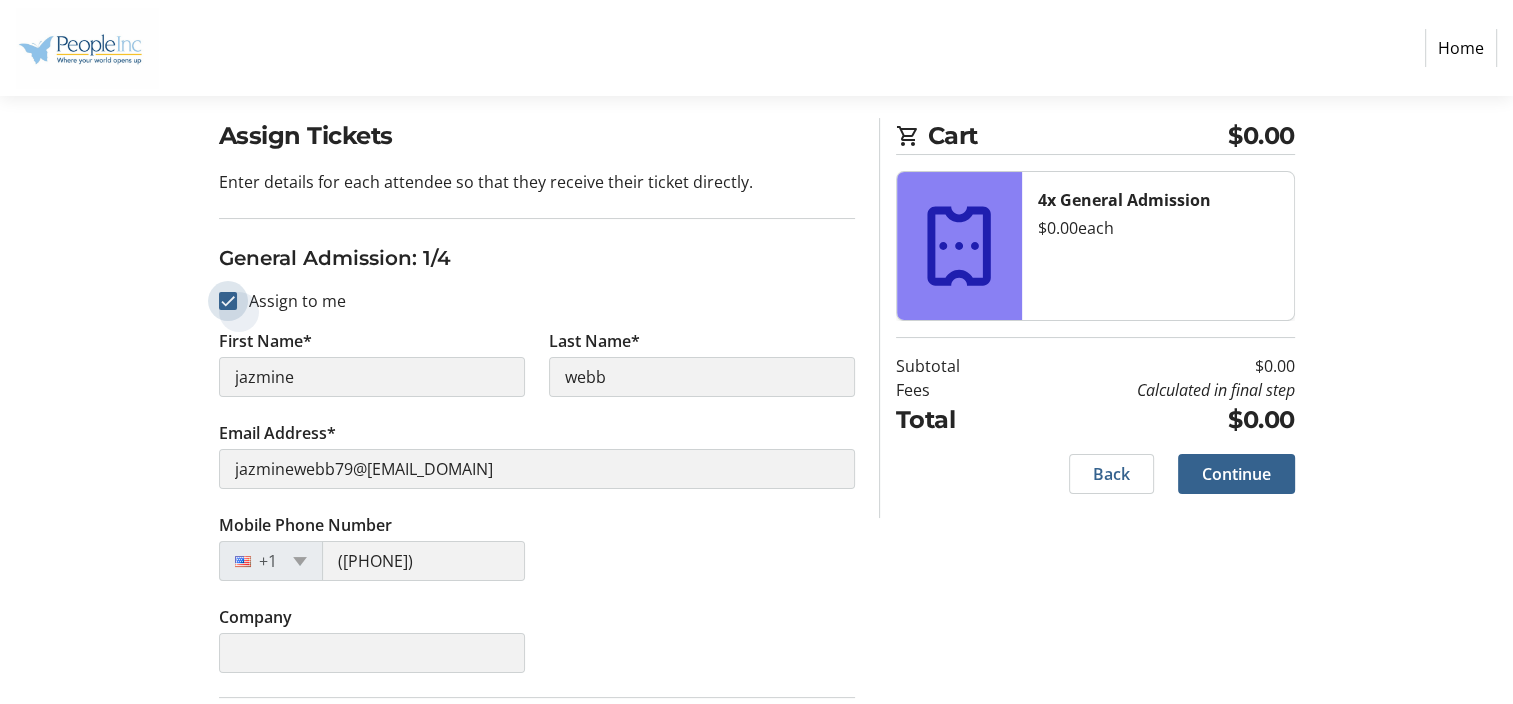 click on "Assign to me" at bounding box center (228, 301) 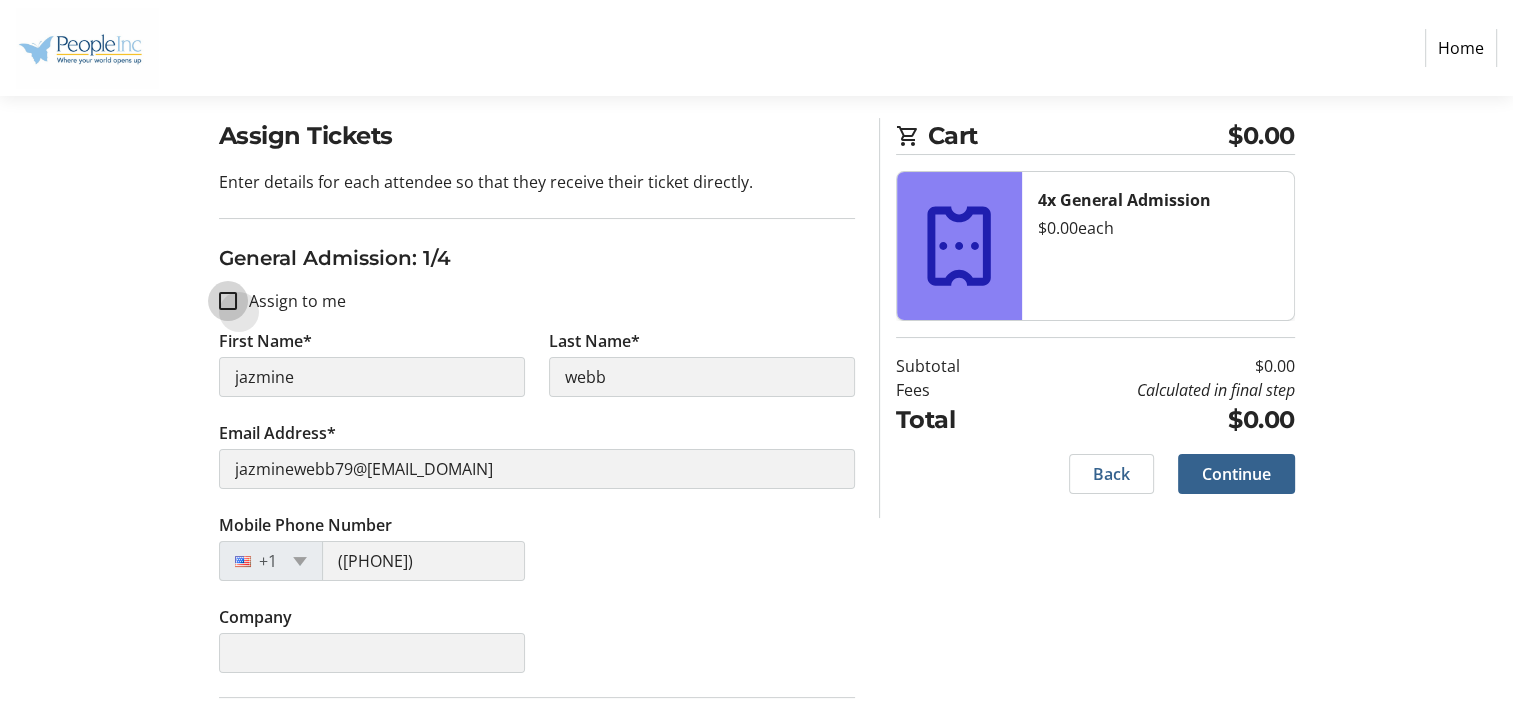 checkbox on "false" 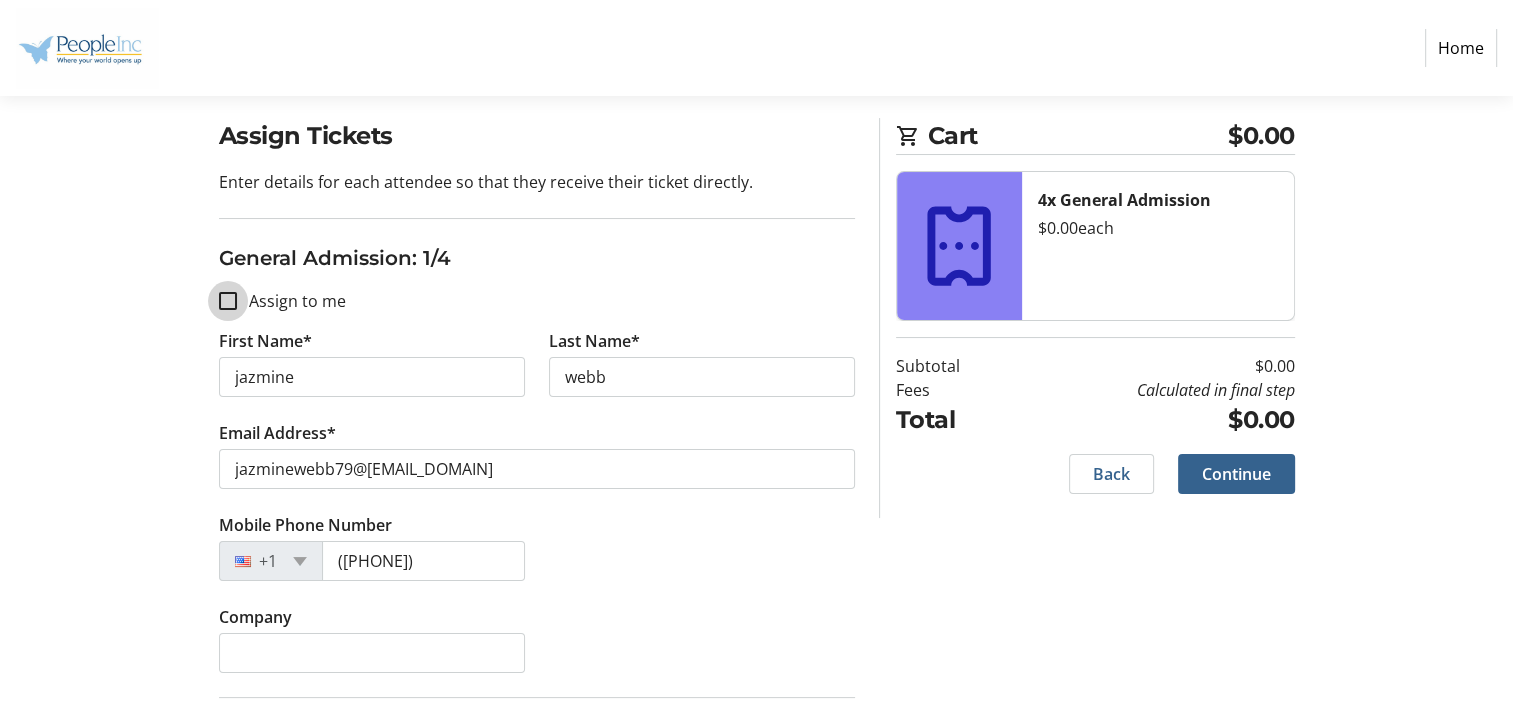 type 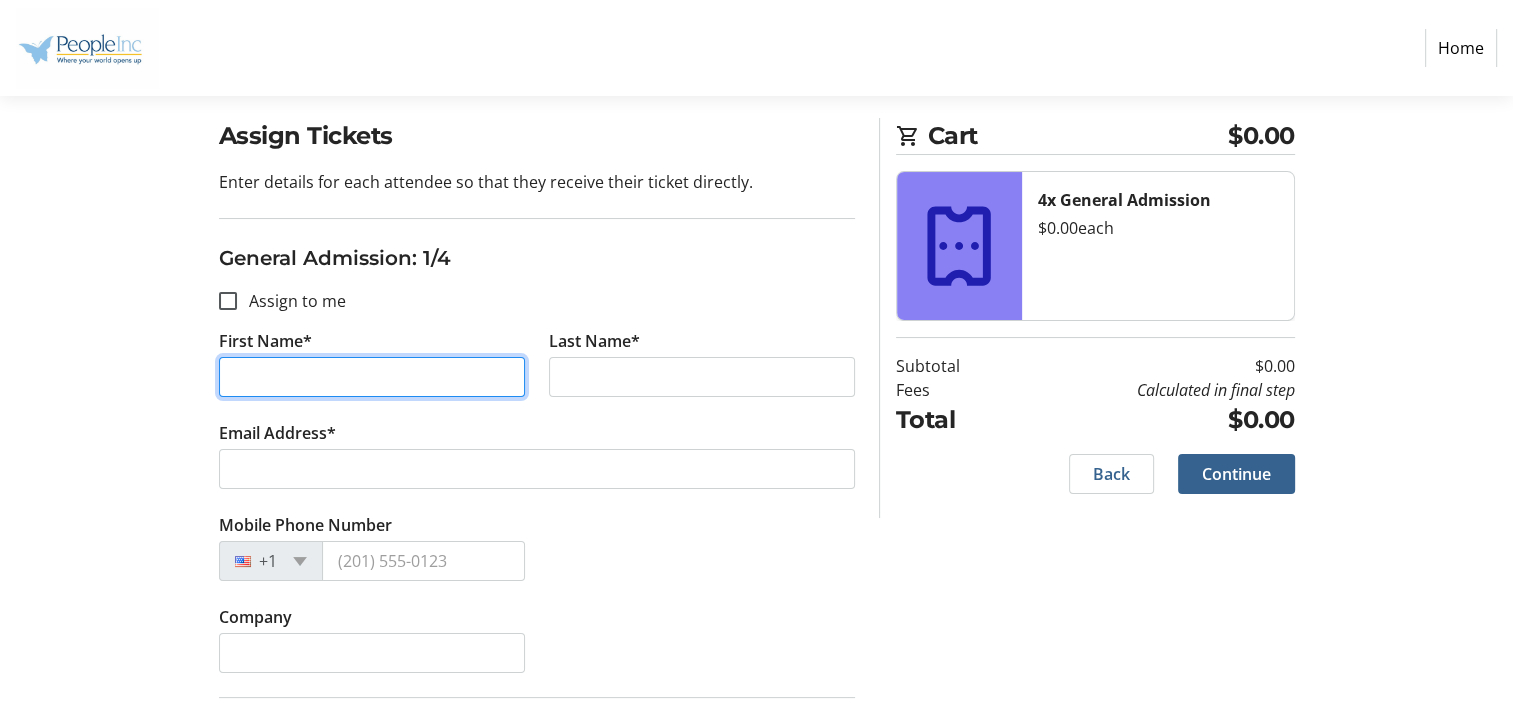 click on "First Name*" at bounding box center (372, 377) 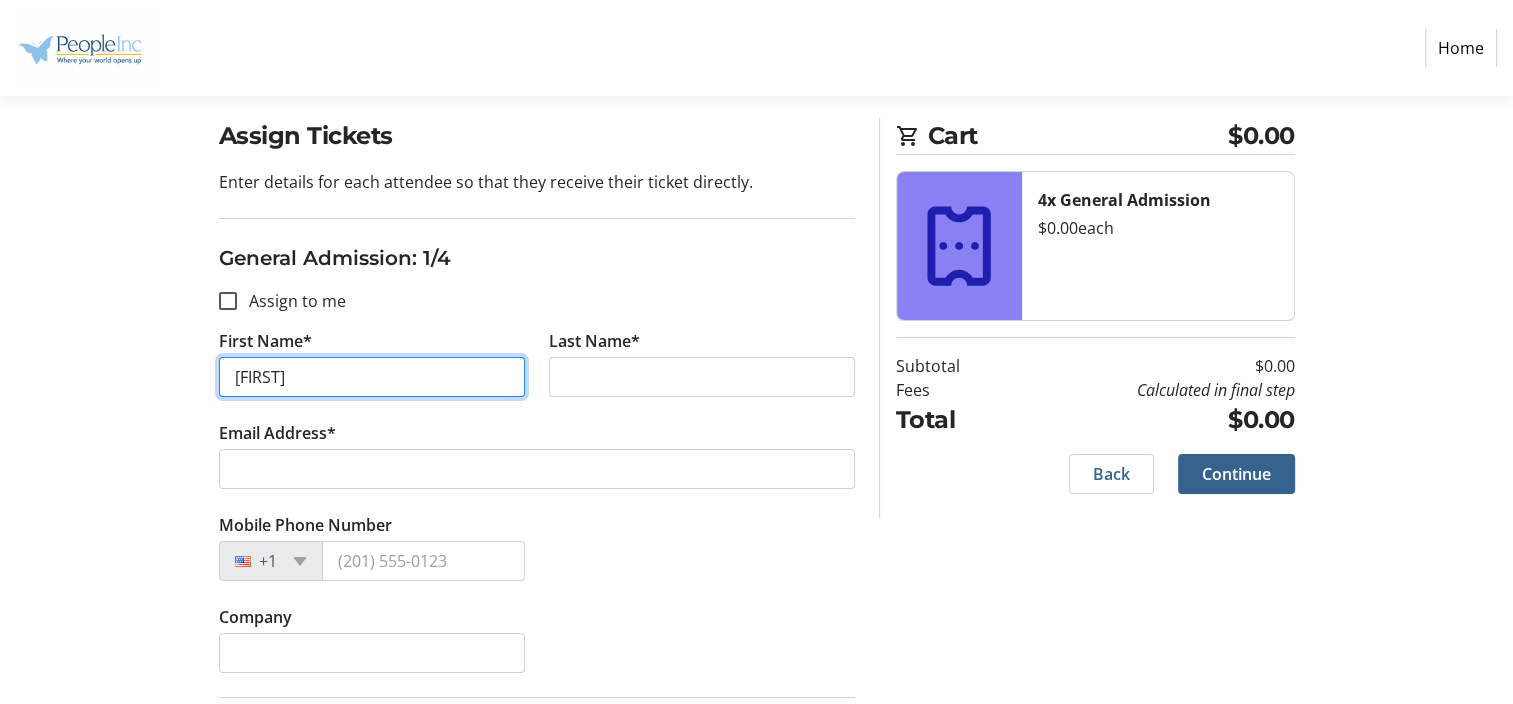 type on "Briana" 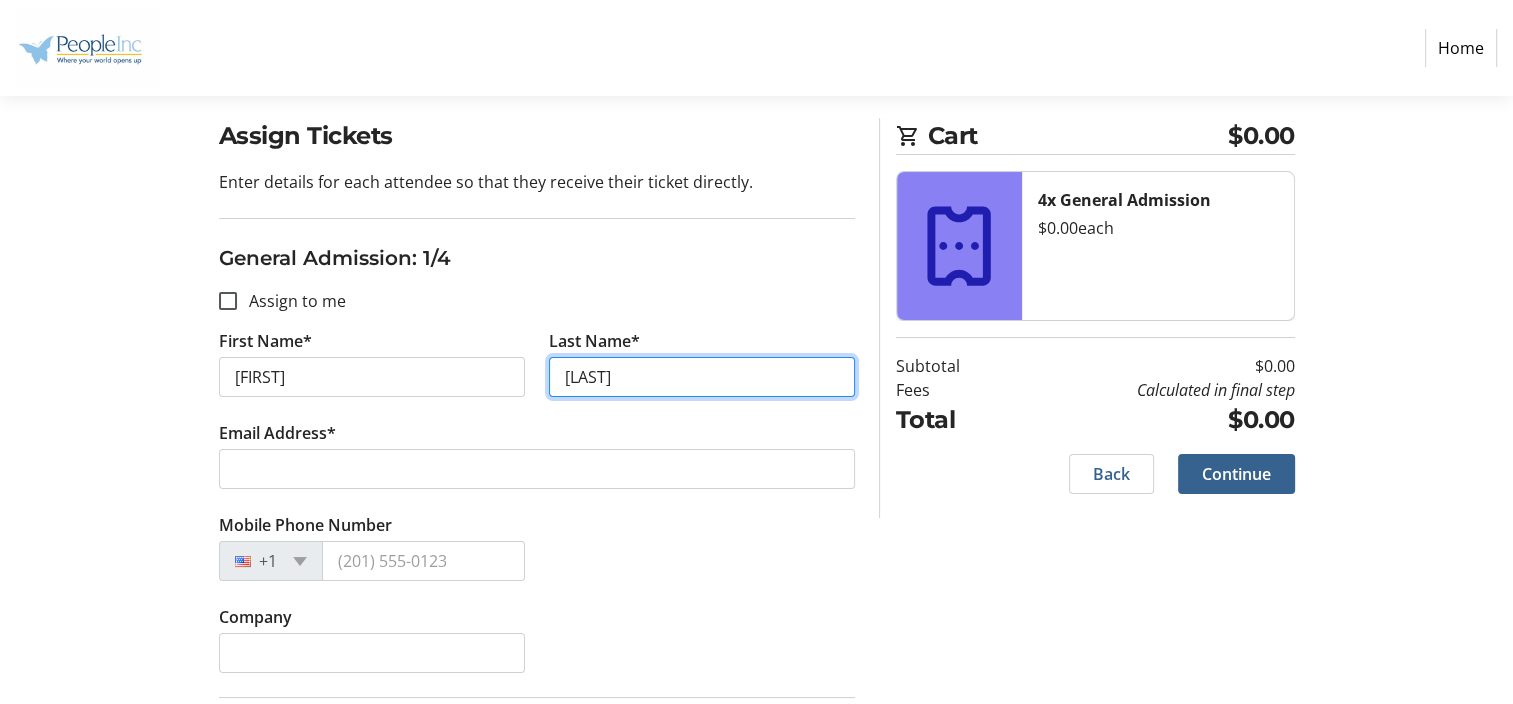 type on "Coley" 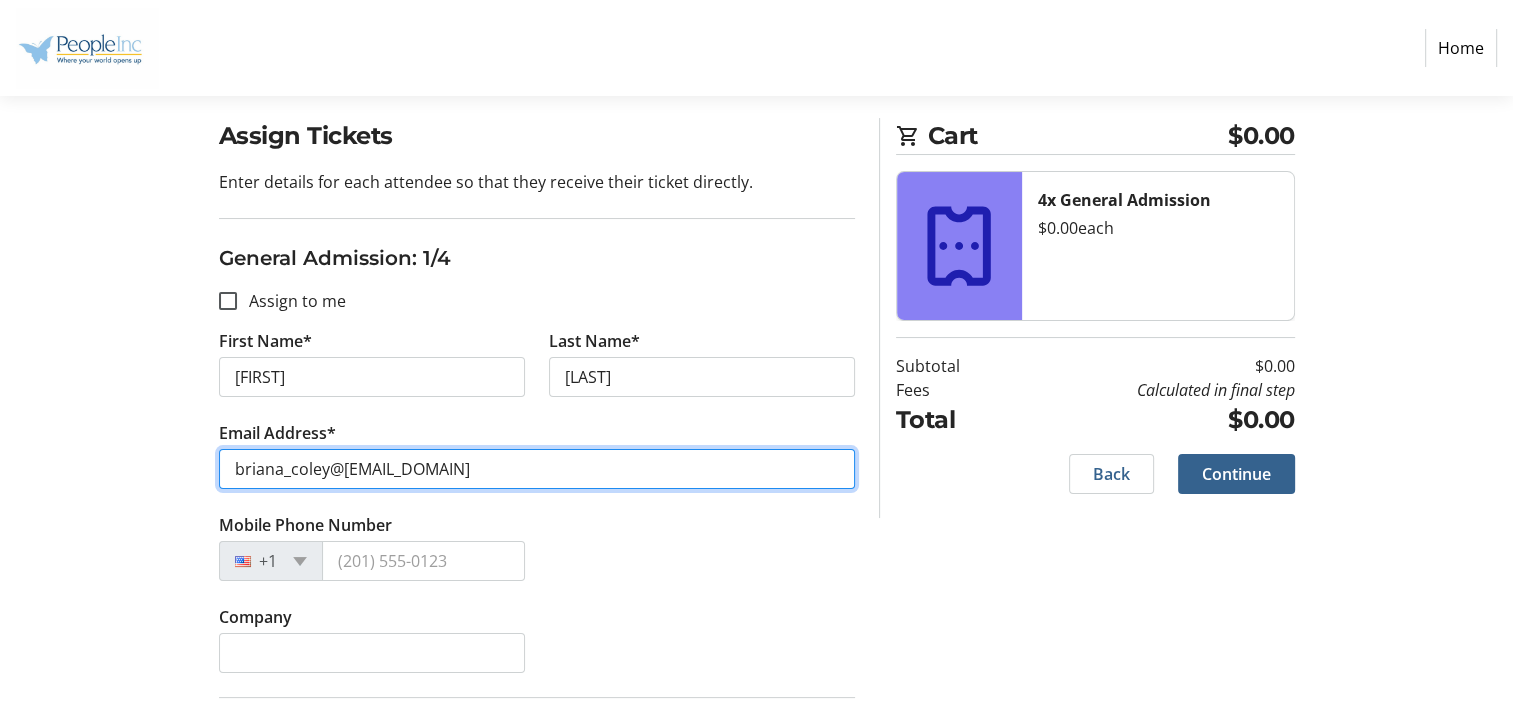 type on "briana_coley@icloud.com" 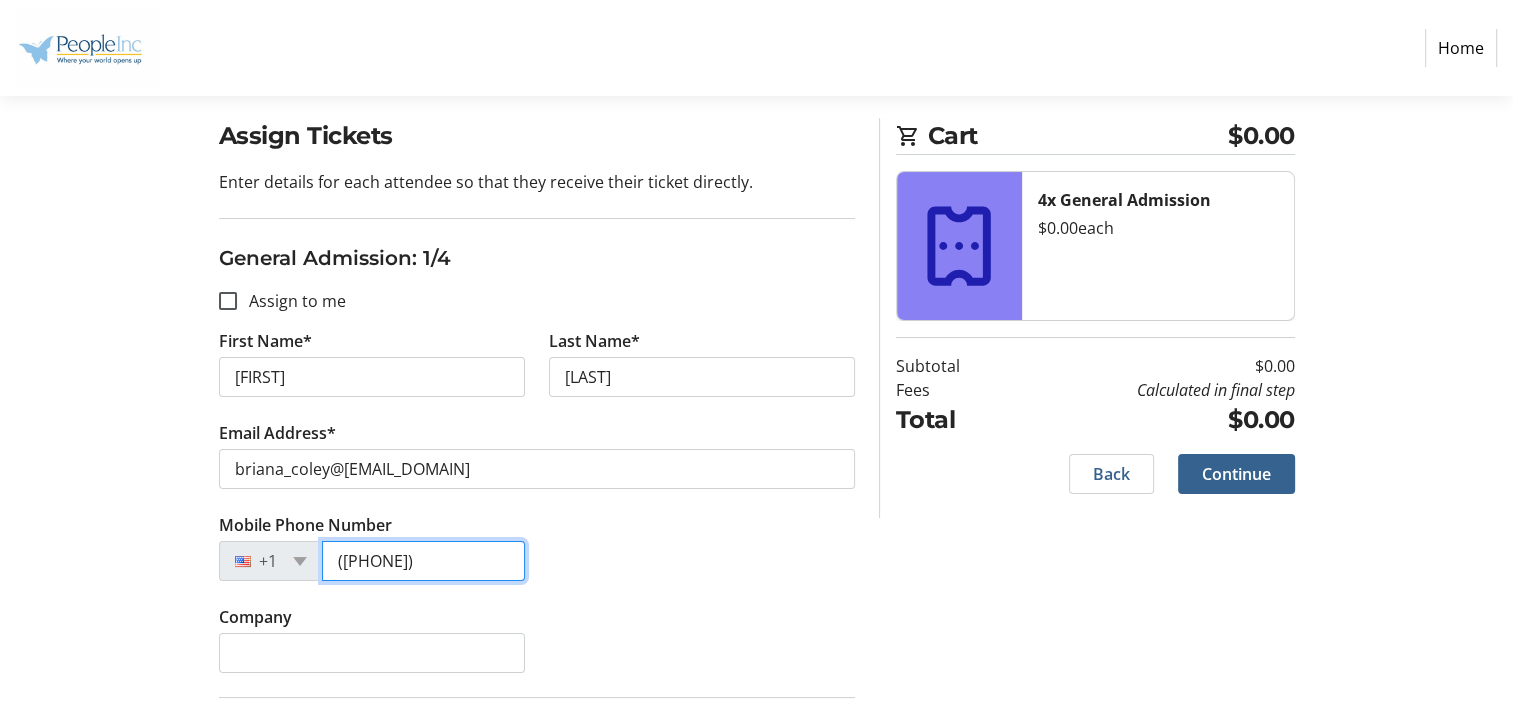 type on "(585) 710-2516" 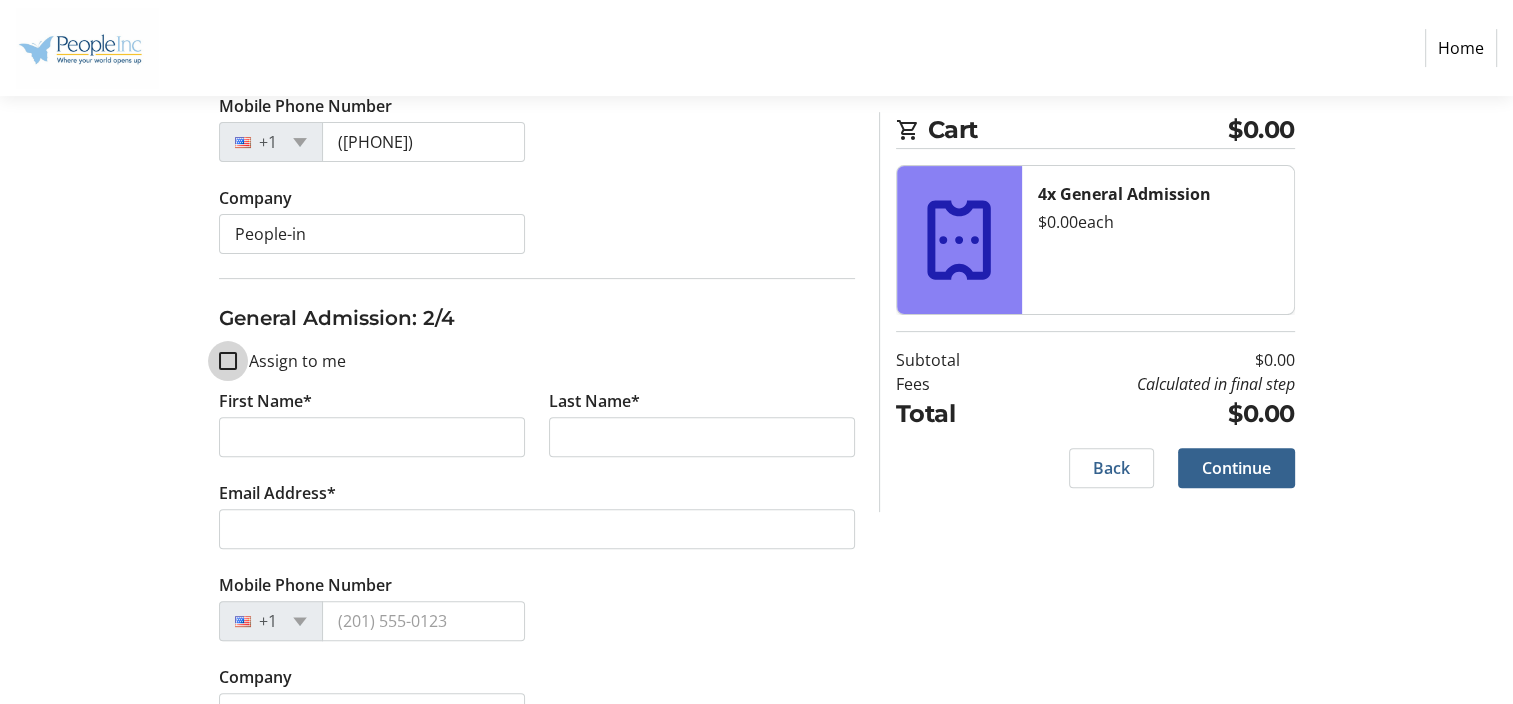 scroll, scrollTop: 570, scrollLeft: 0, axis: vertical 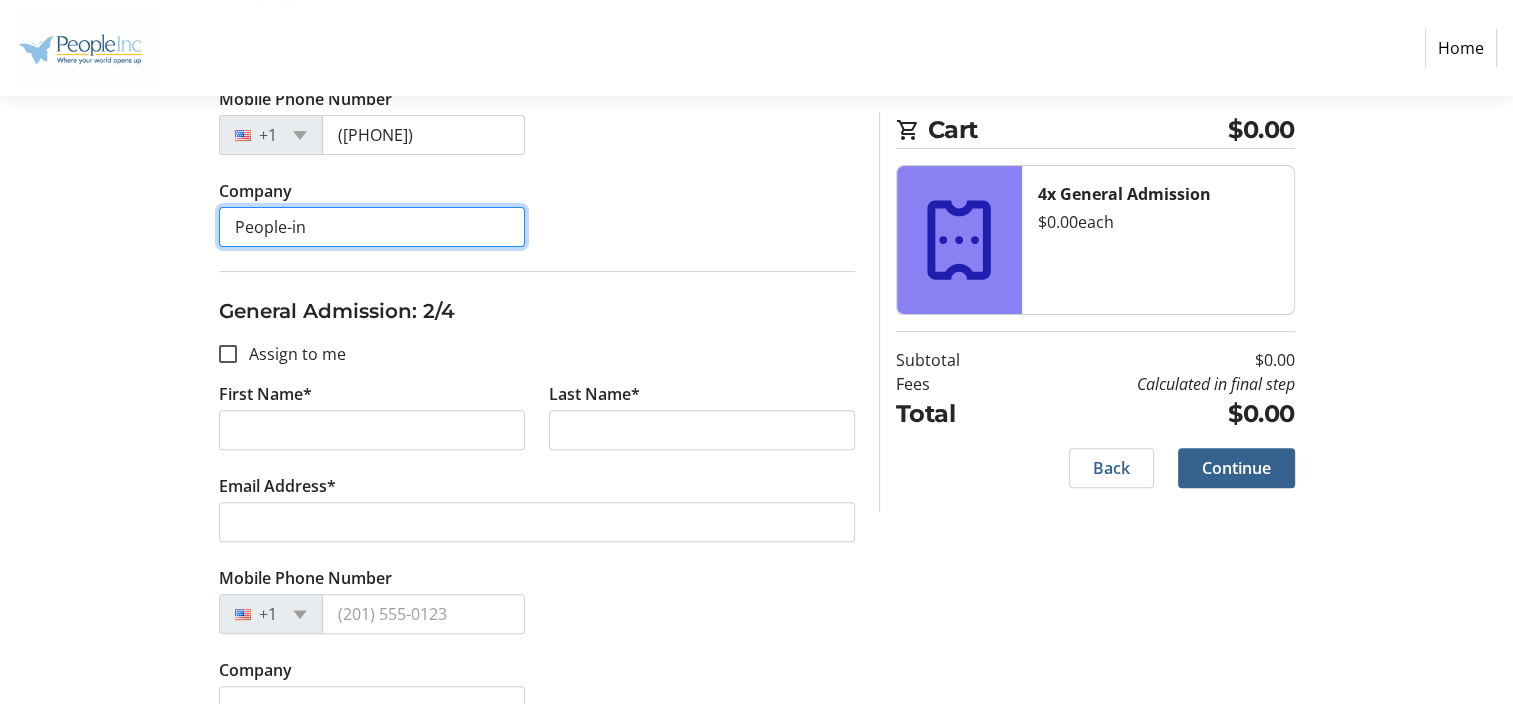 click on "People-in" at bounding box center [372, 227] 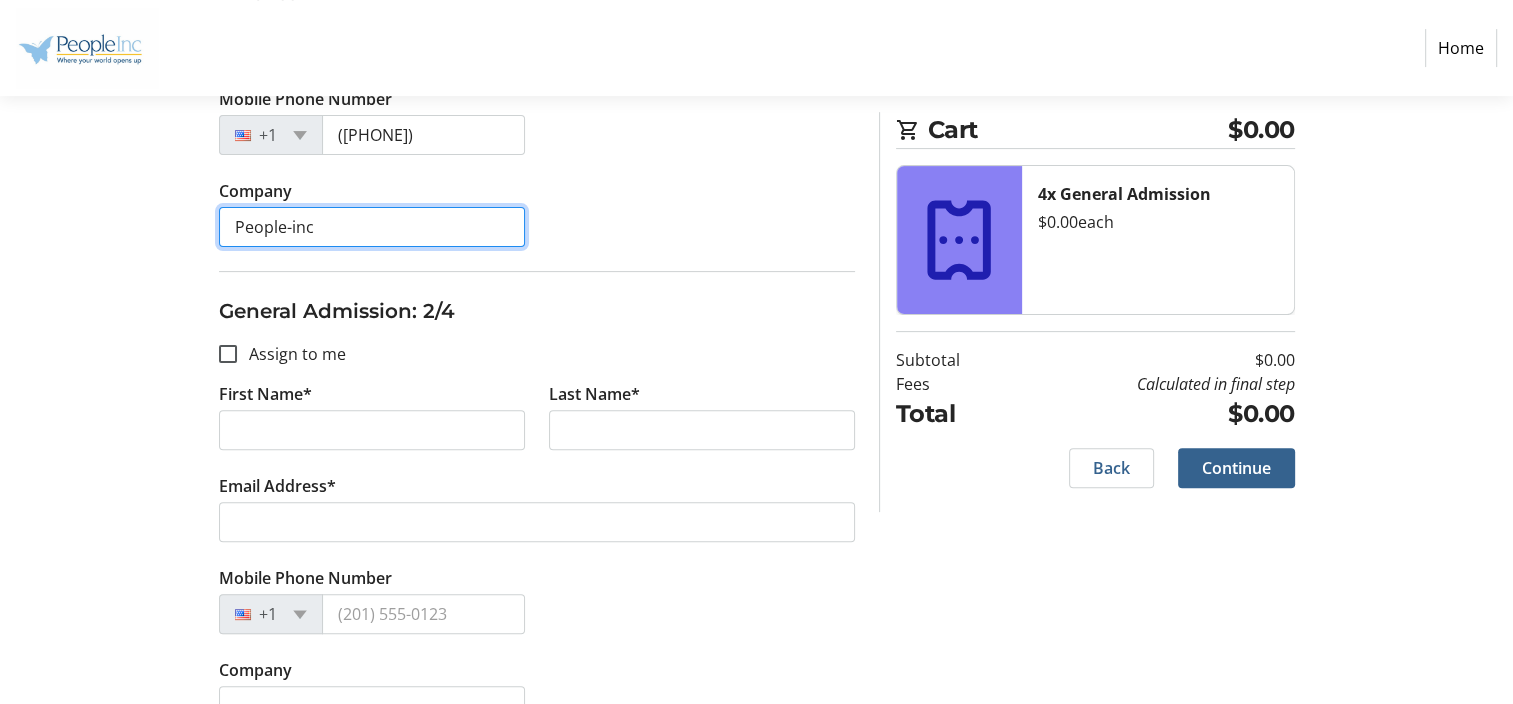 type on "People-inc" 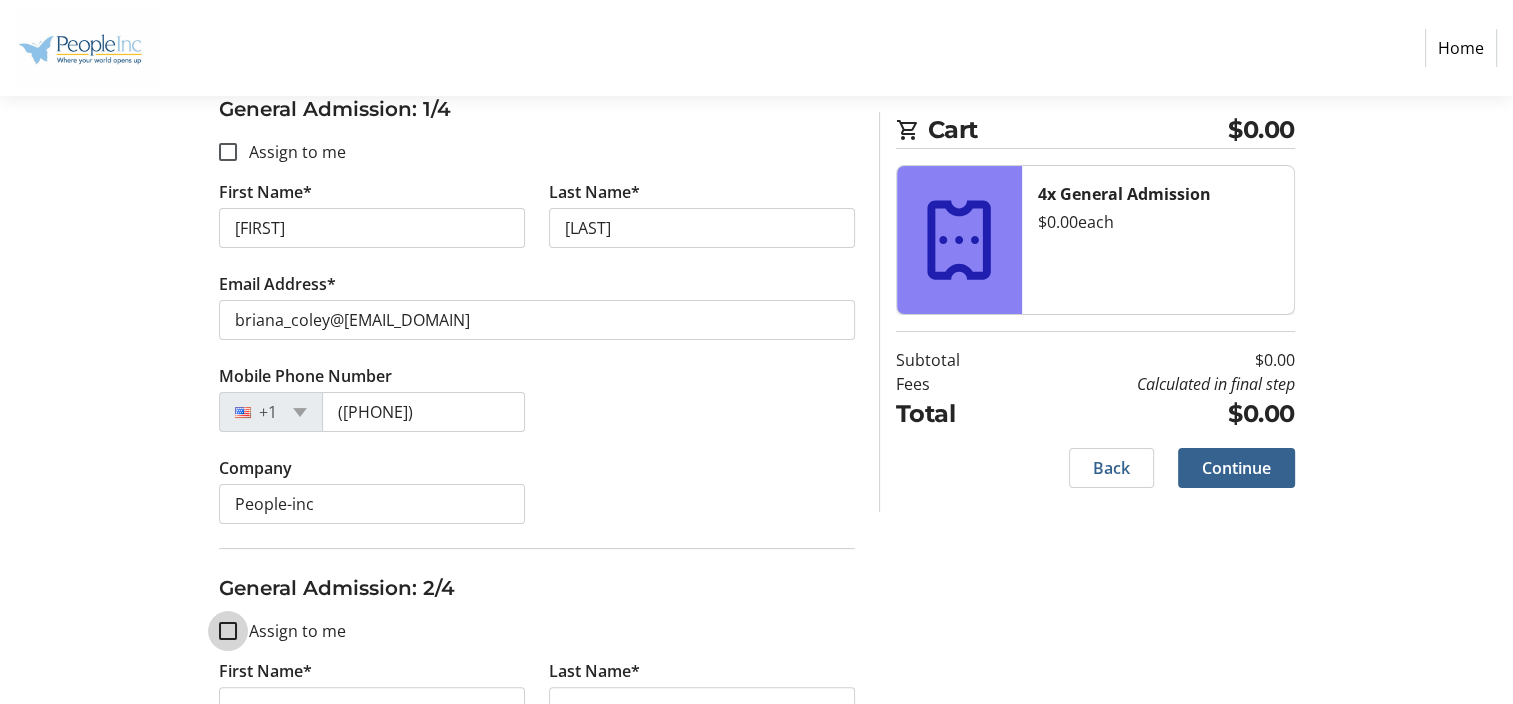 scroll, scrollTop: 236, scrollLeft: 0, axis: vertical 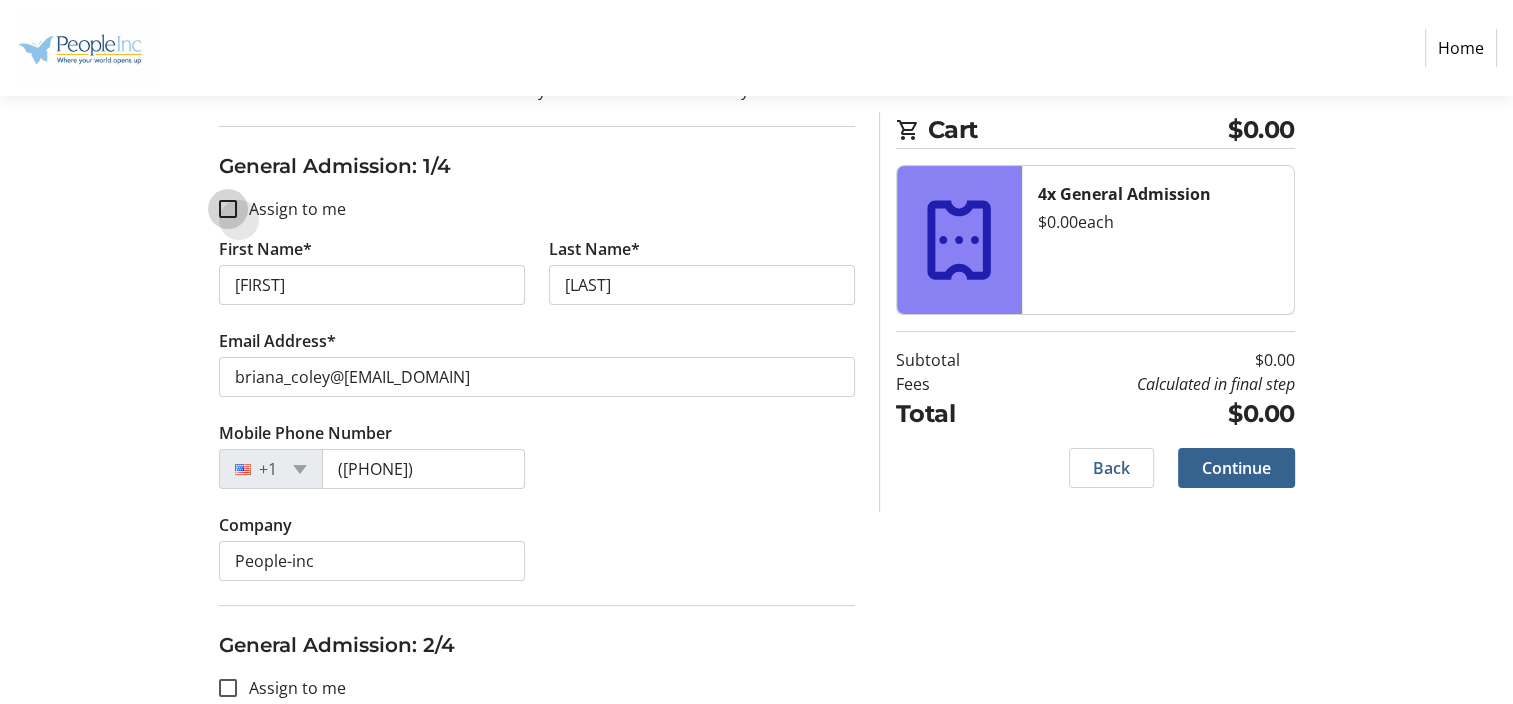 click on "Assign to me" at bounding box center (228, 209) 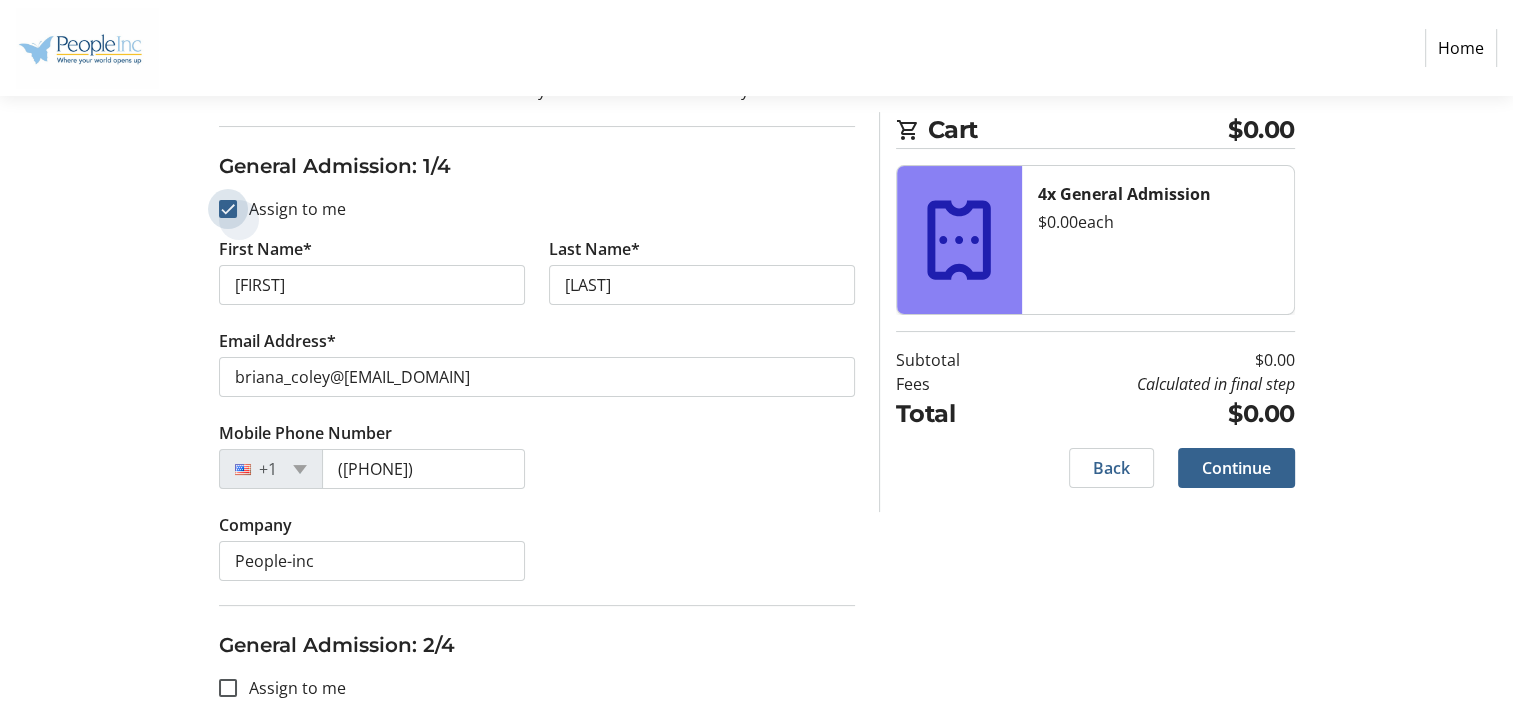 checkbox on "true" 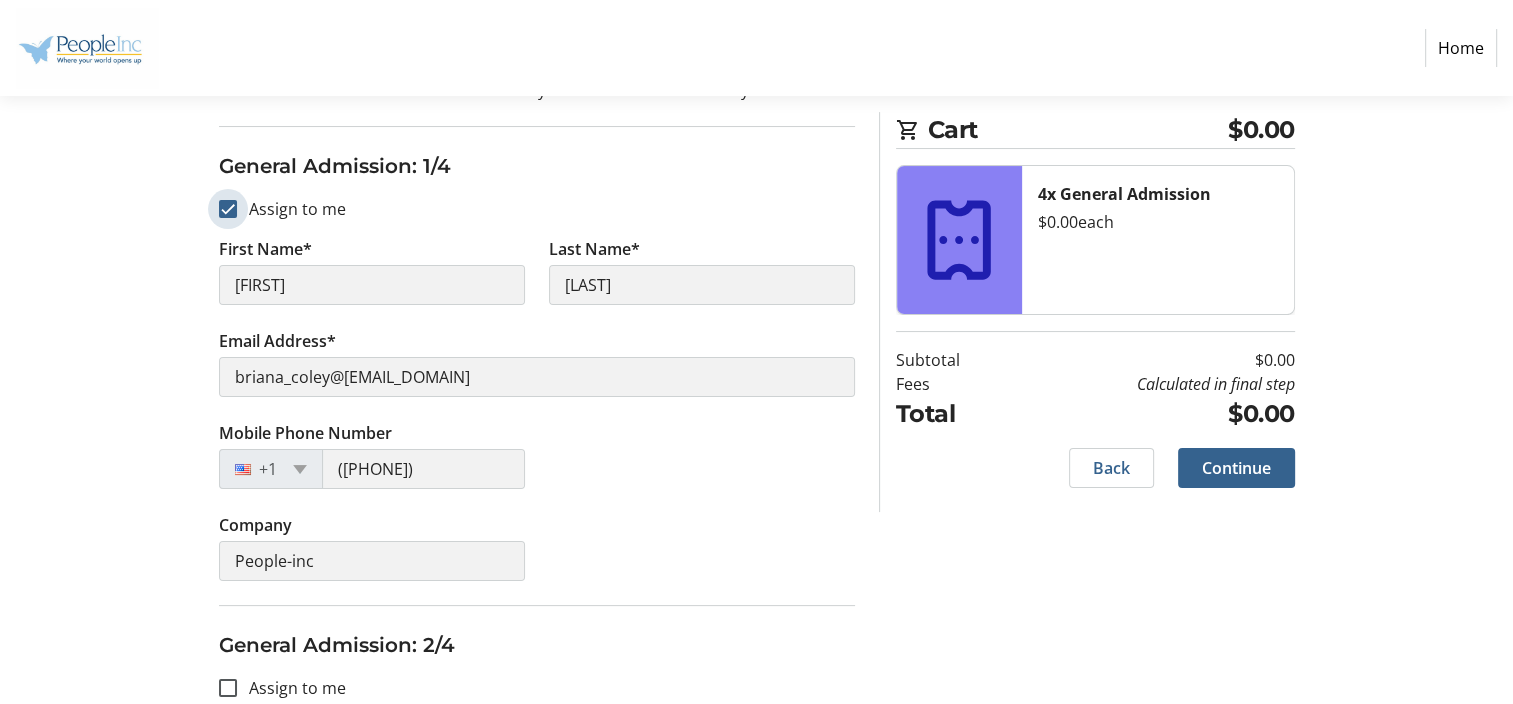 type on "[FIRST]" 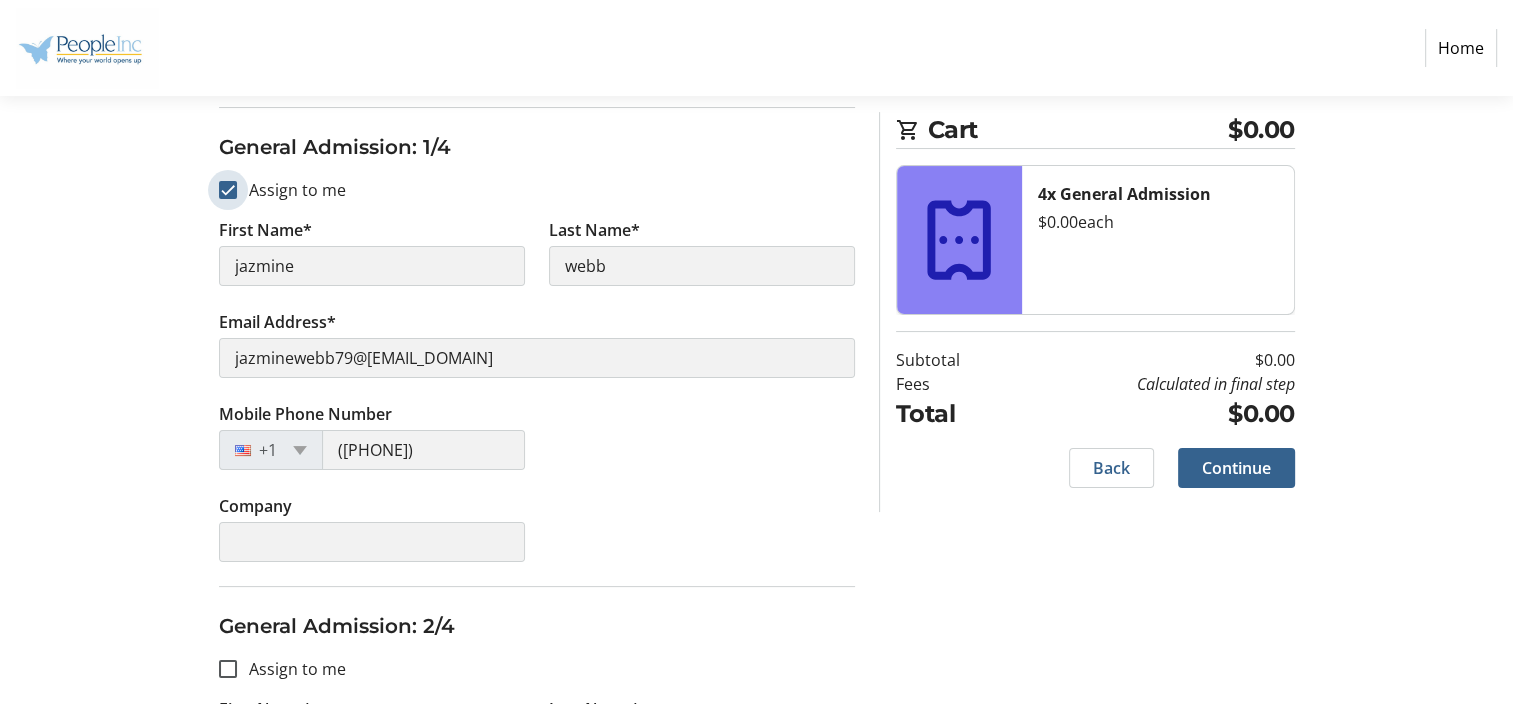 scroll, scrollTop: 244, scrollLeft: 0, axis: vertical 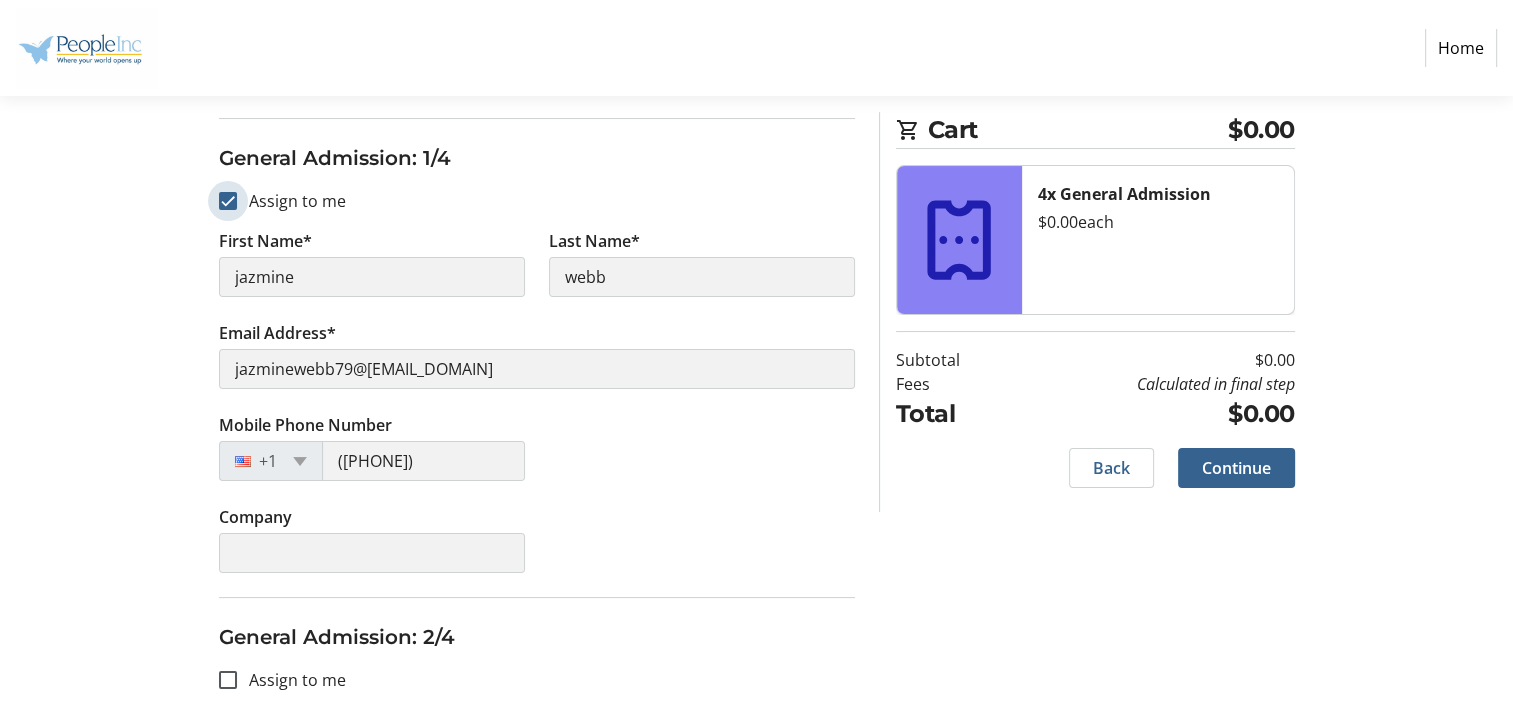 click on "Assign to me" at bounding box center [228, 201] 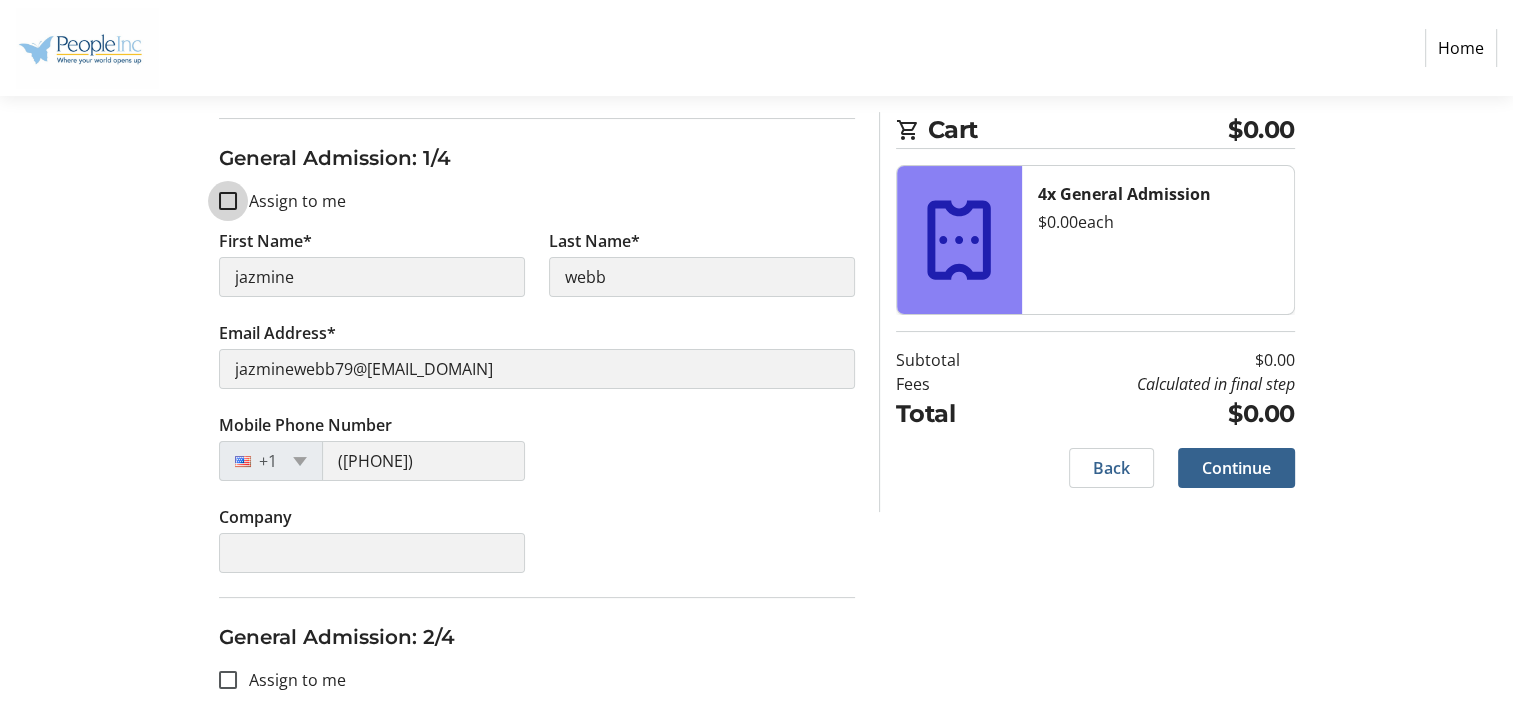 checkbox on "false" 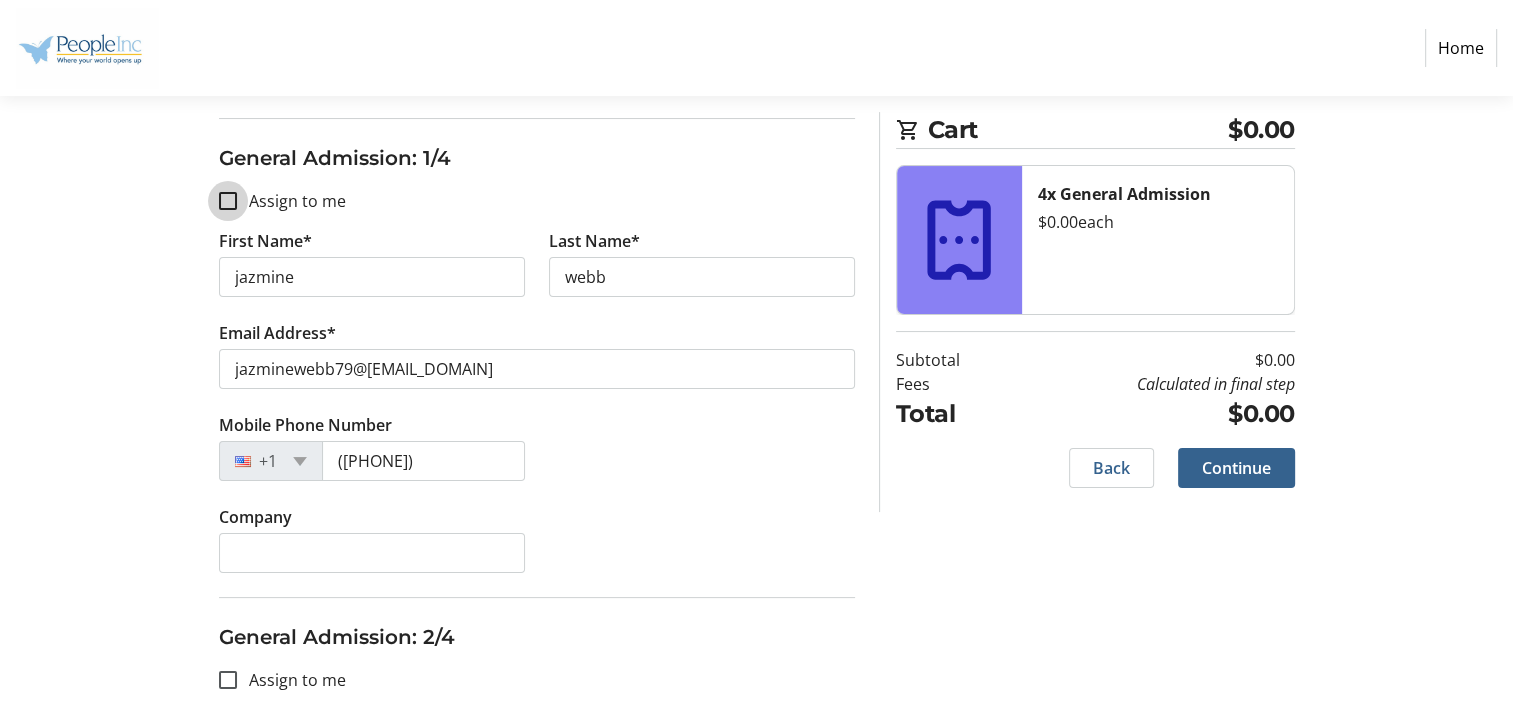 type 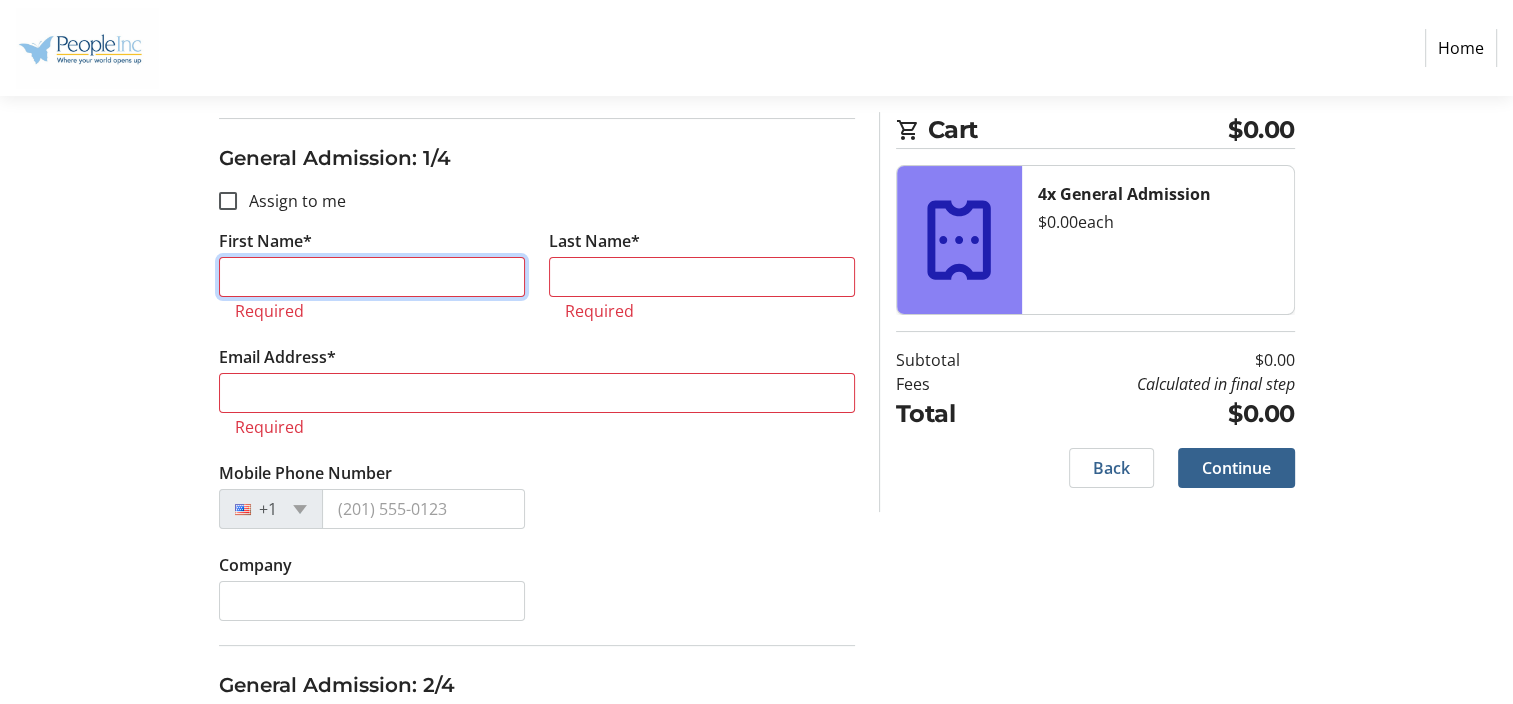 click on "First Name*" at bounding box center (372, 277) 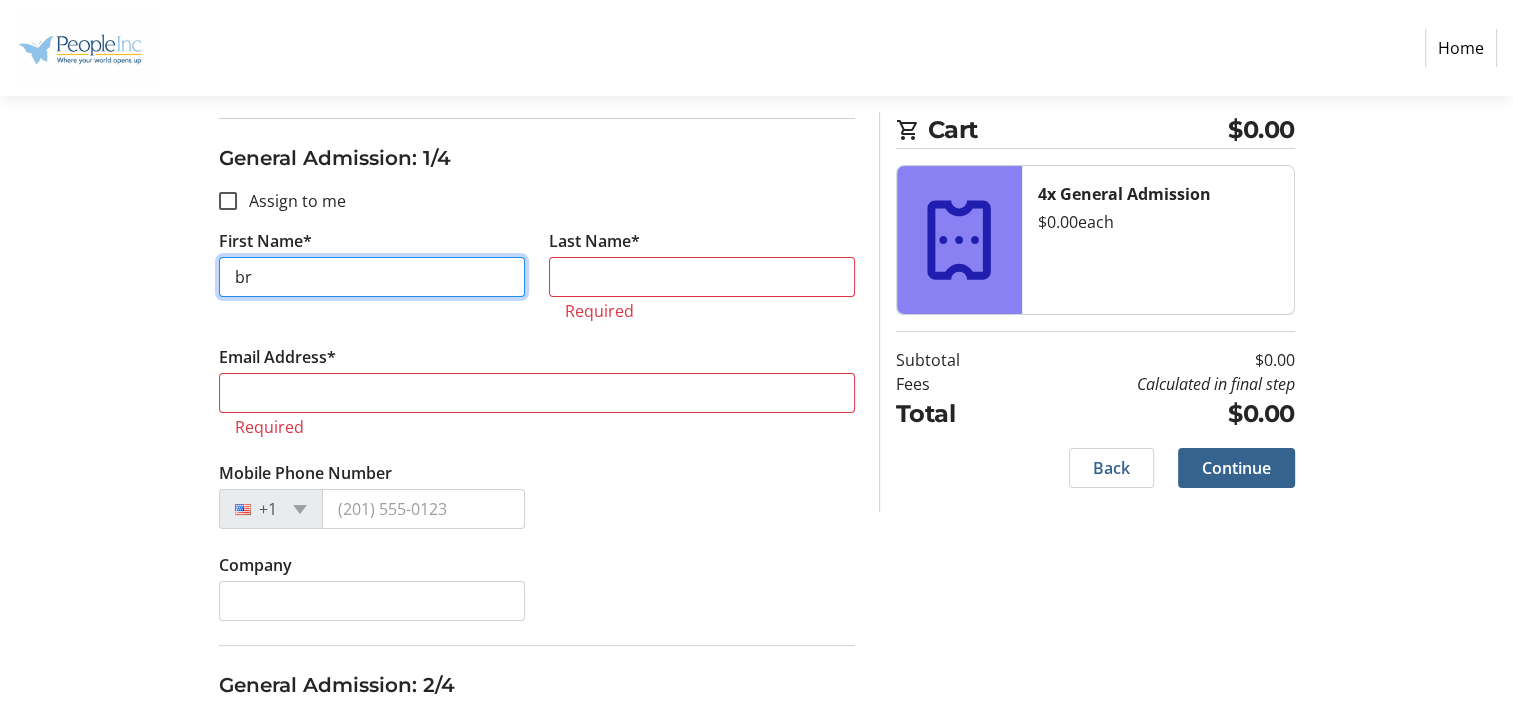 type on "b" 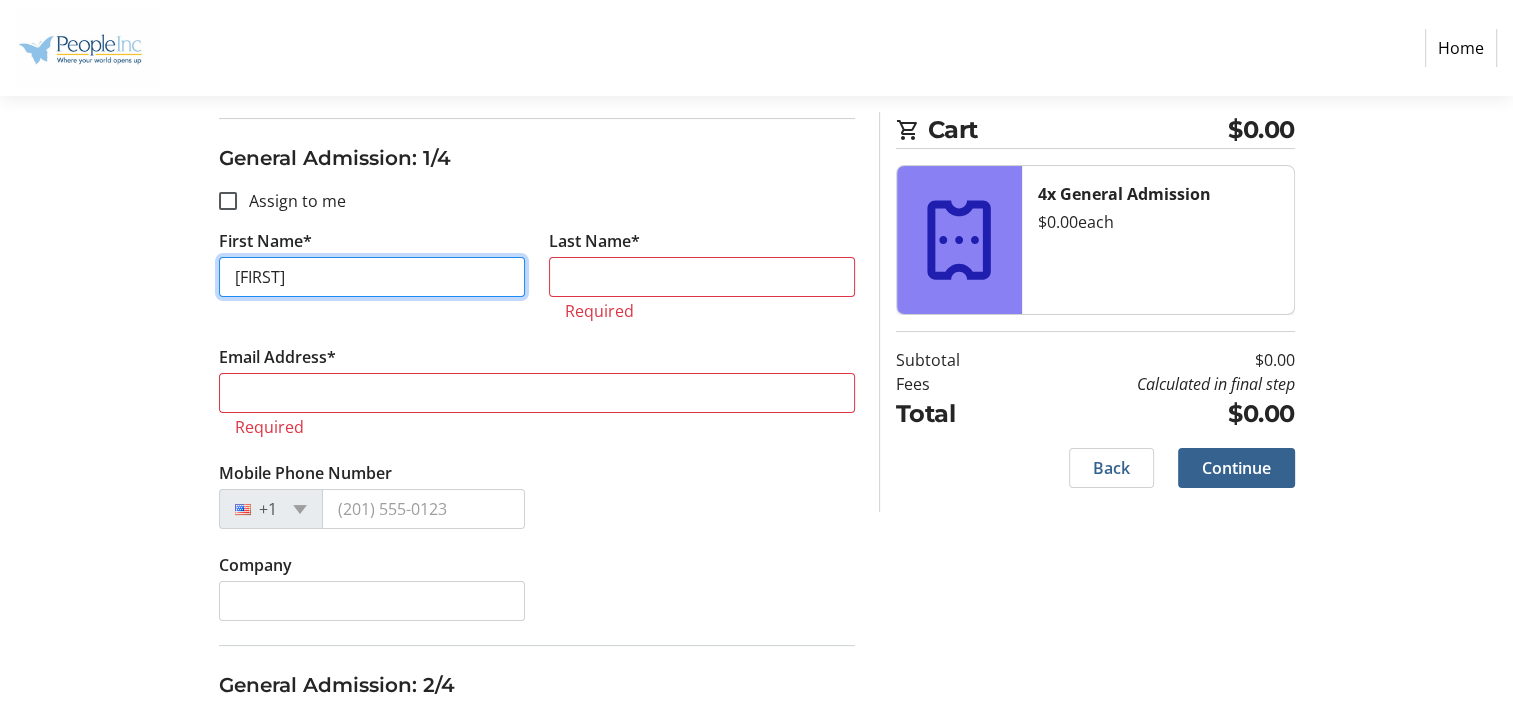 type on "Briana" 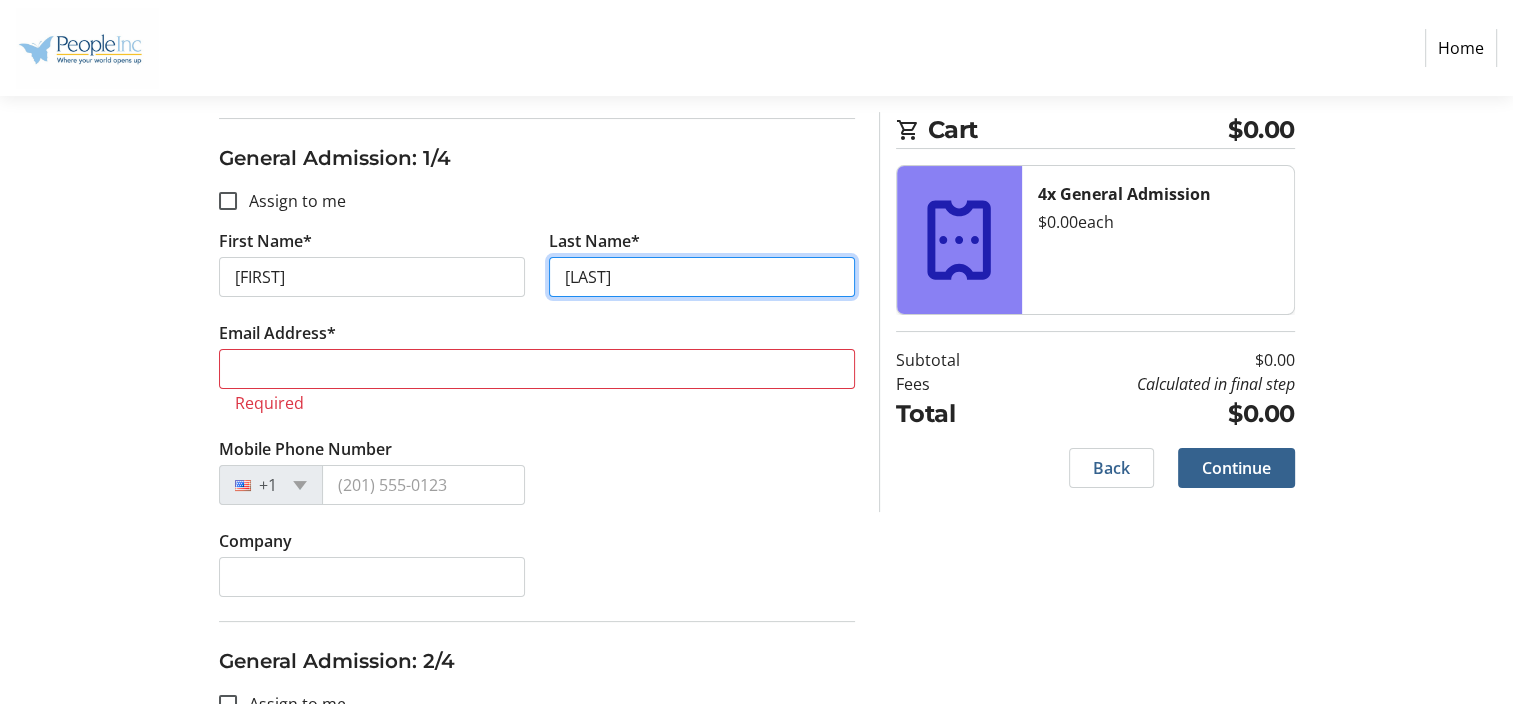 type on "Coley" 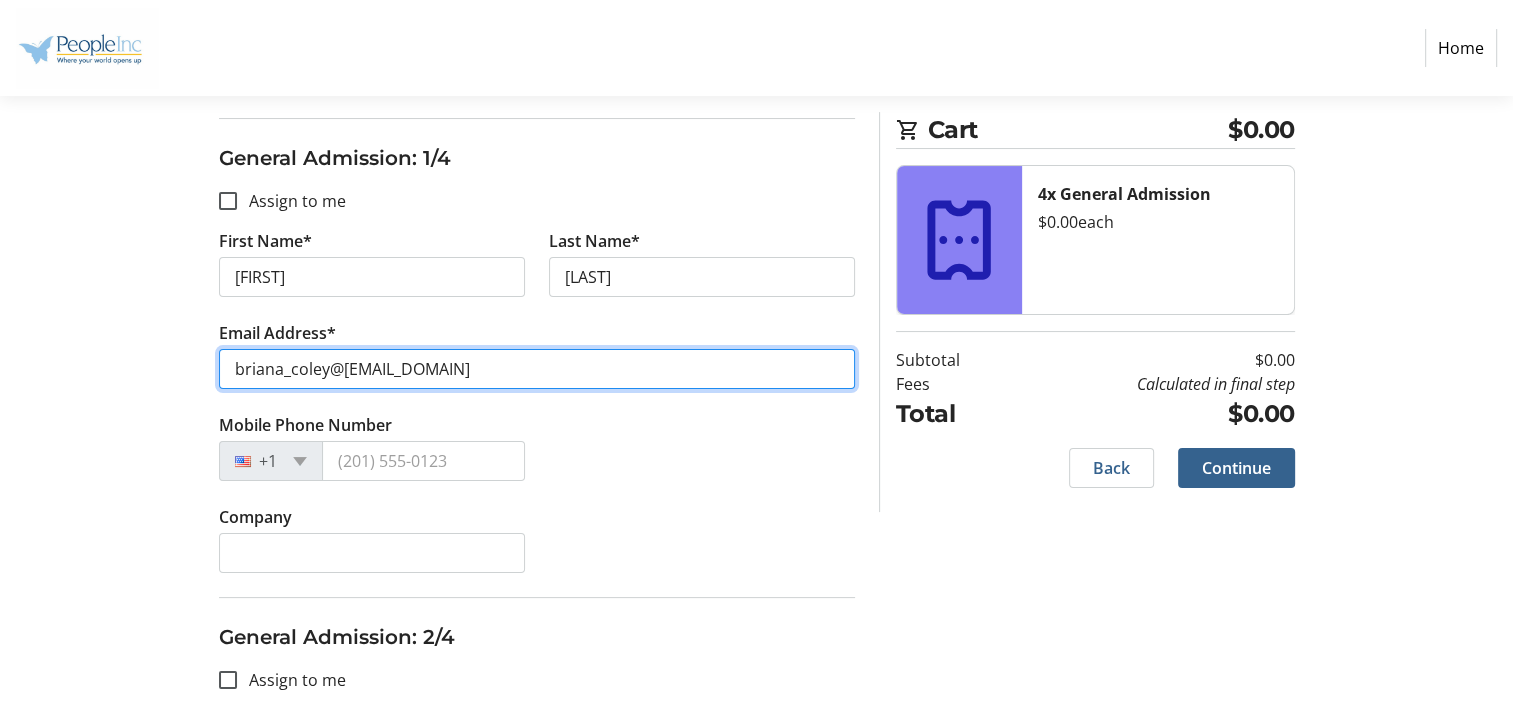 type on "briana_coley@icloud.com" 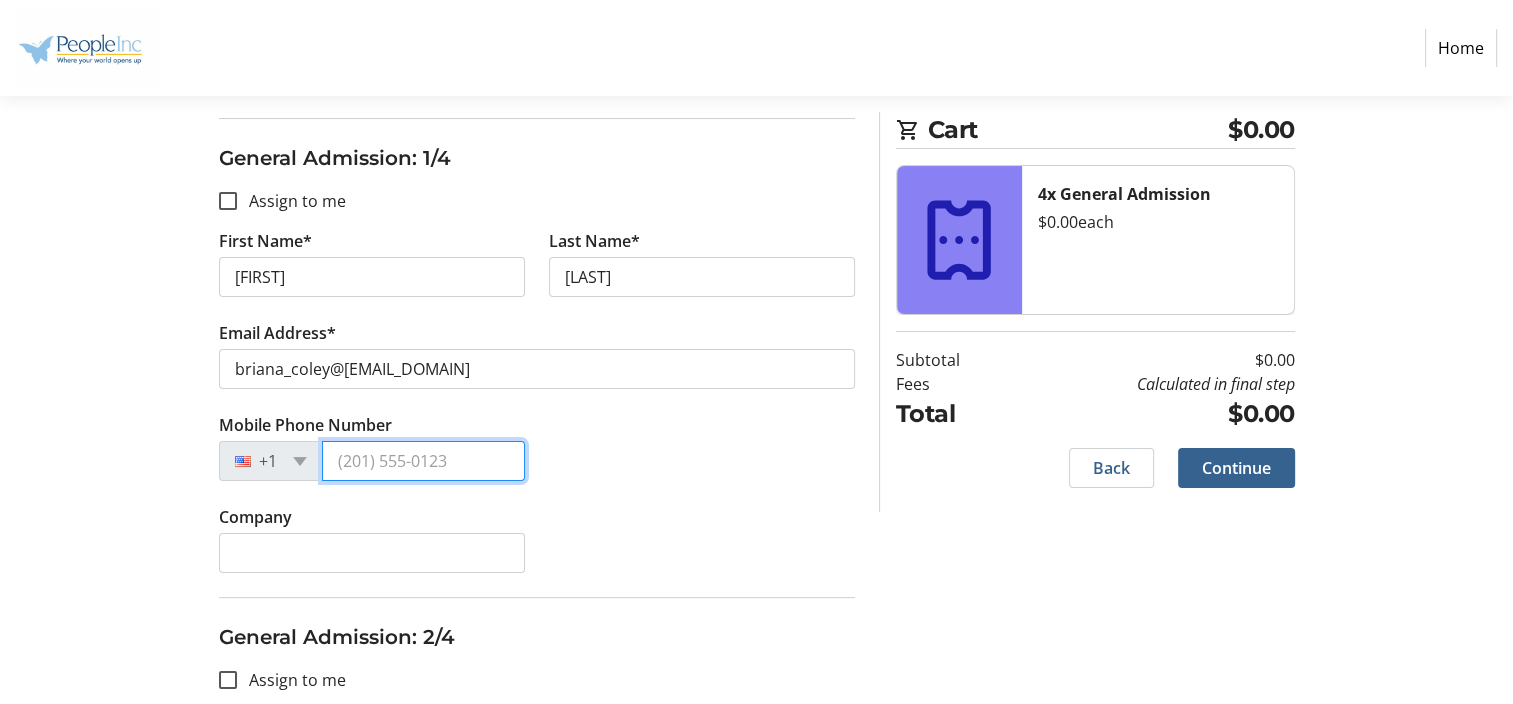 click on "Mobile Phone Number" at bounding box center (423, 461) 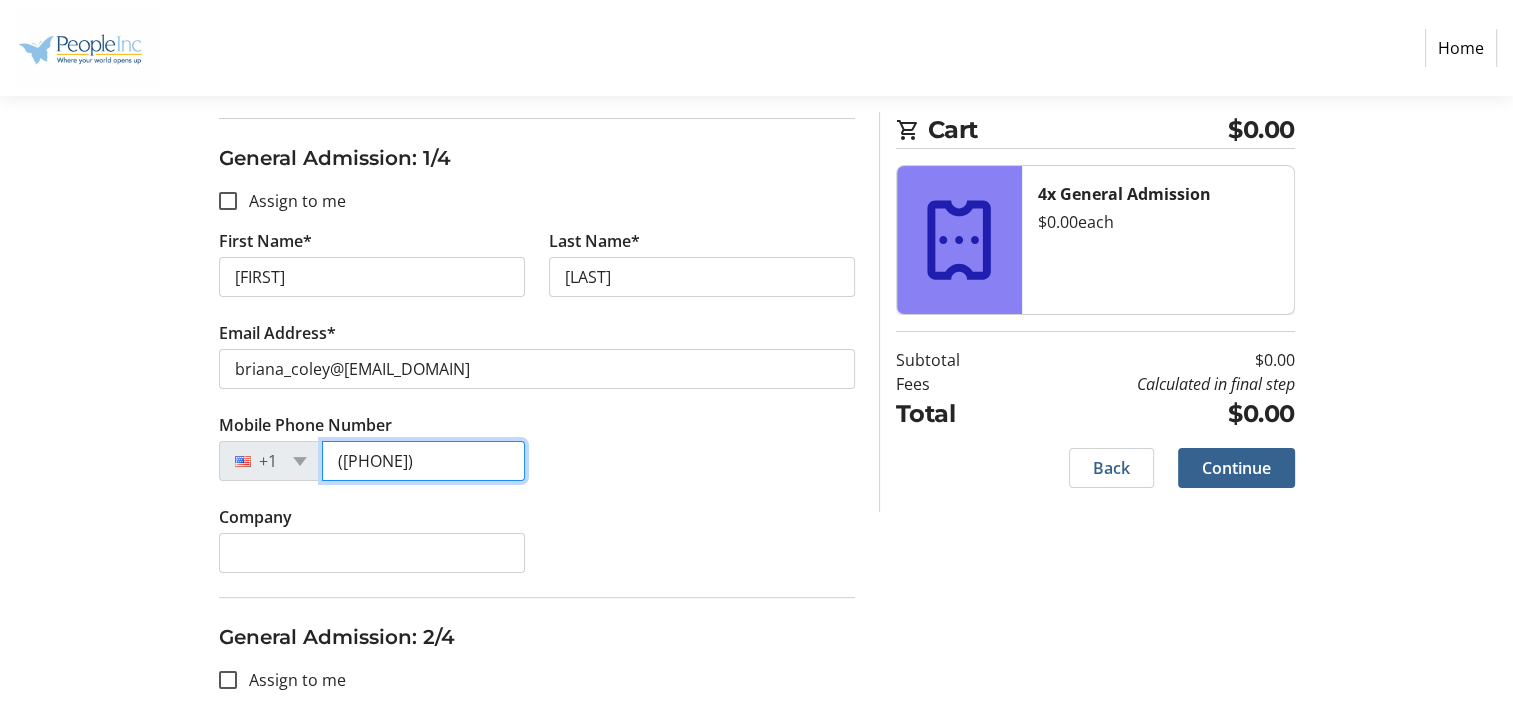 type on "(585) 710-2516" 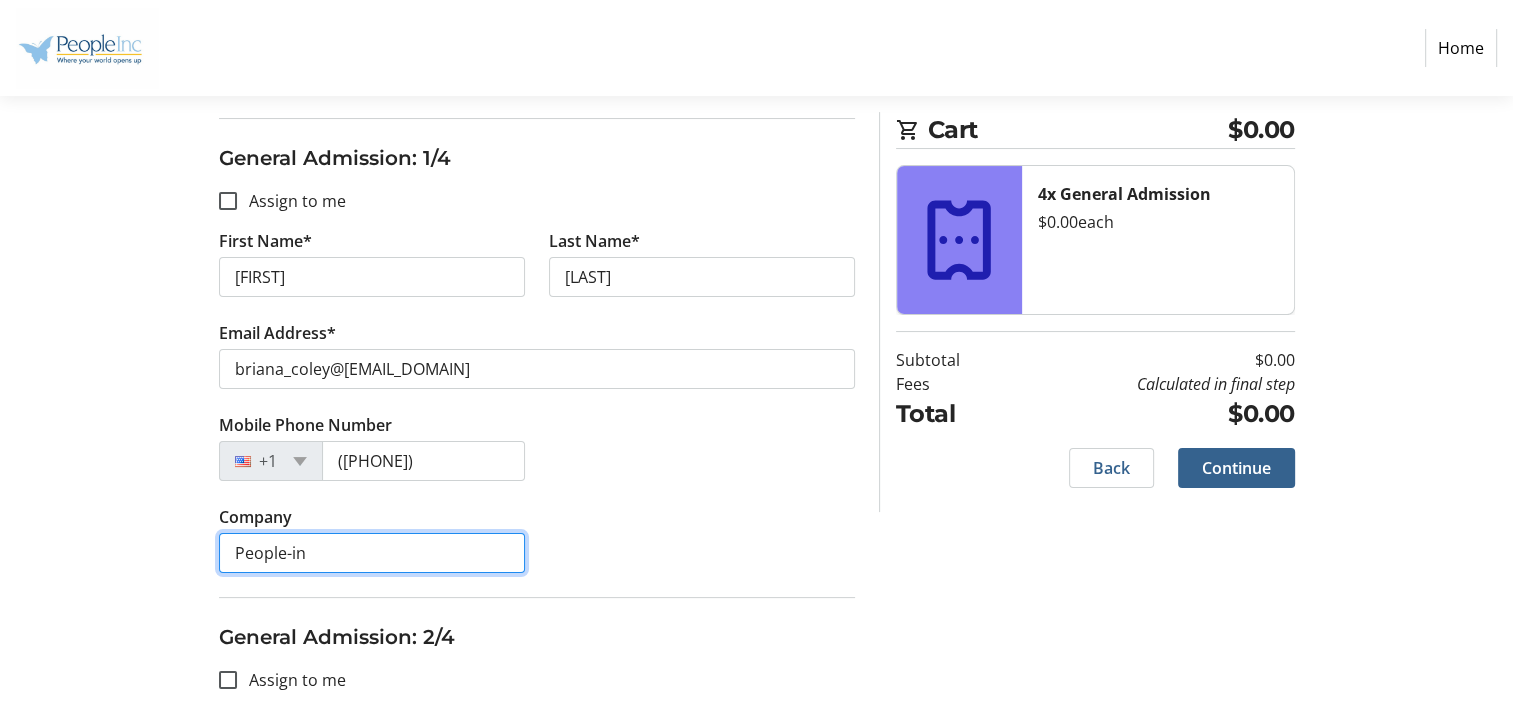 type on "People-in" 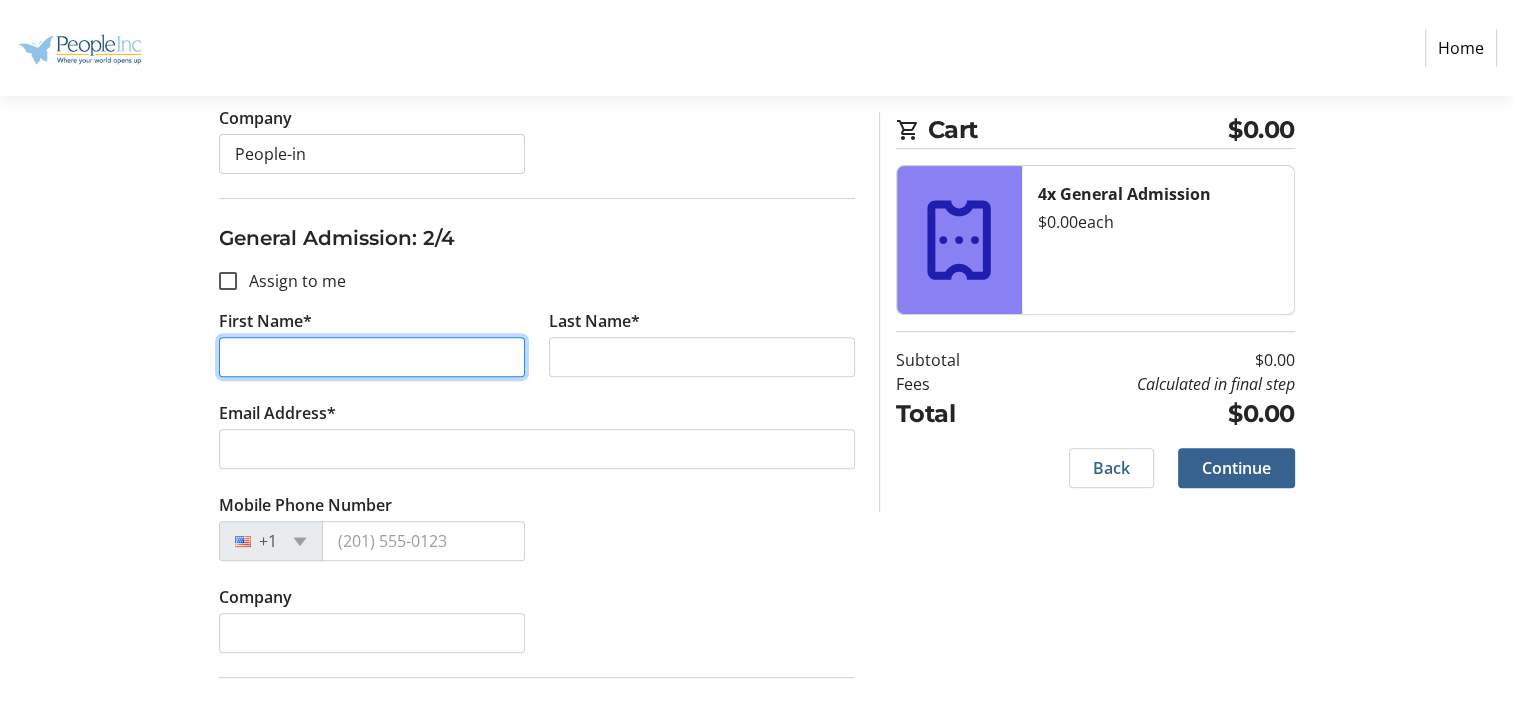 scroll, scrollTop: 646, scrollLeft: 0, axis: vertical 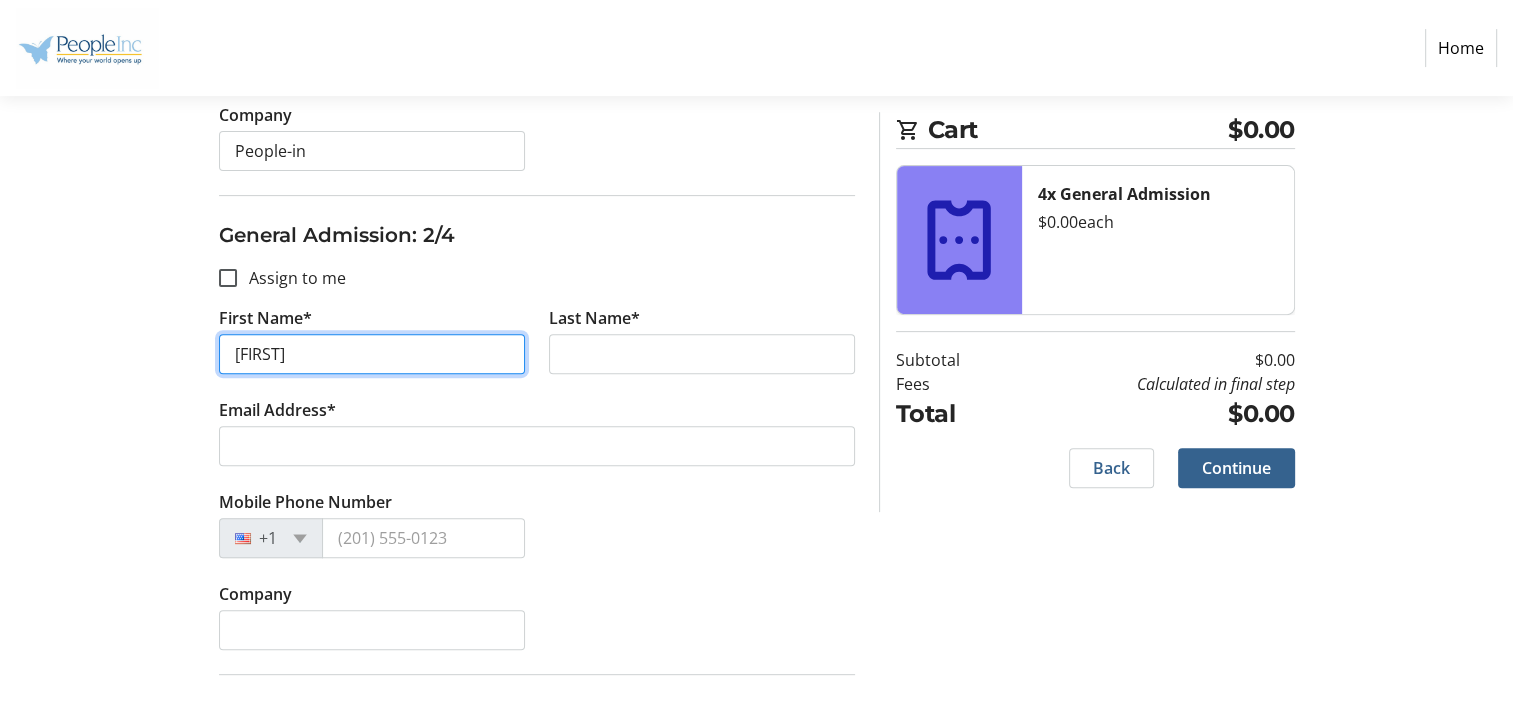 type on "Briana" 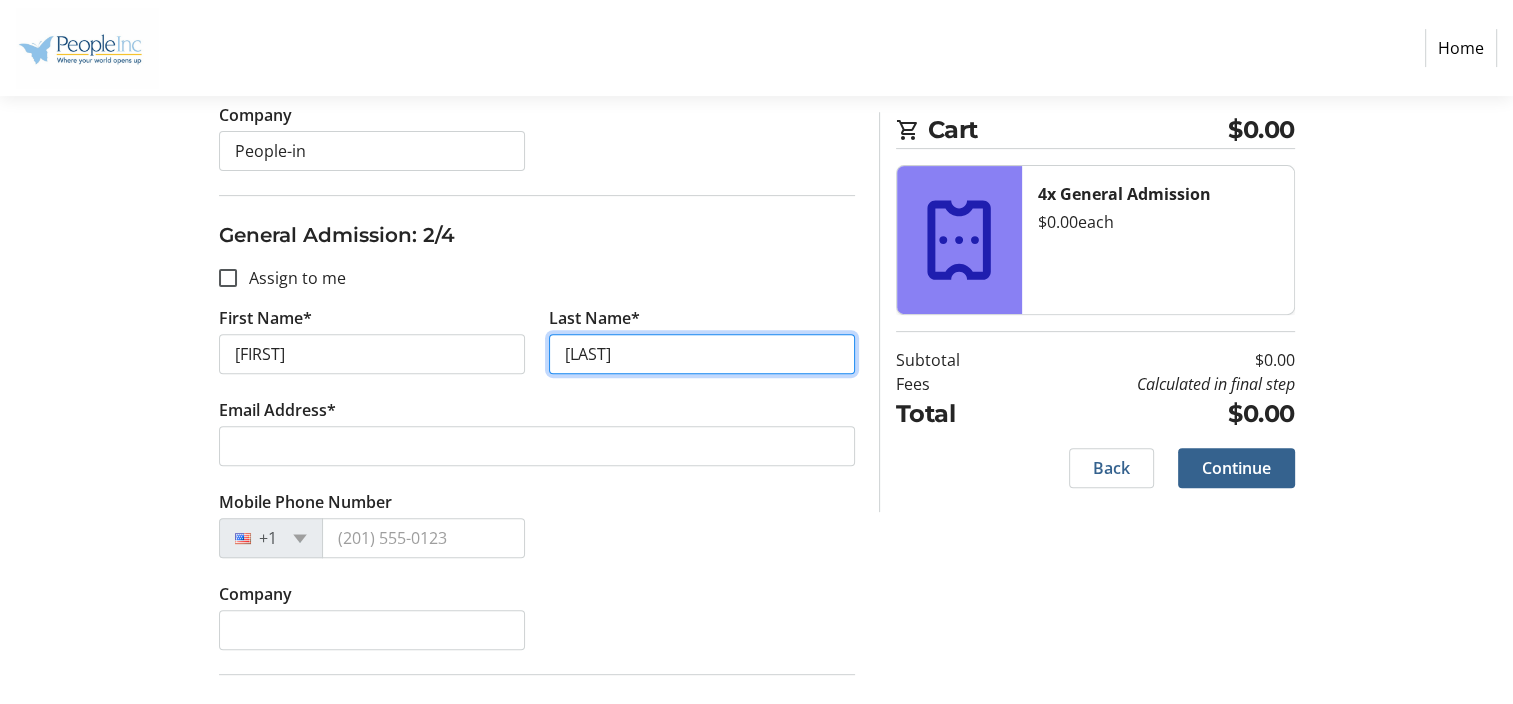 type on "Coley" 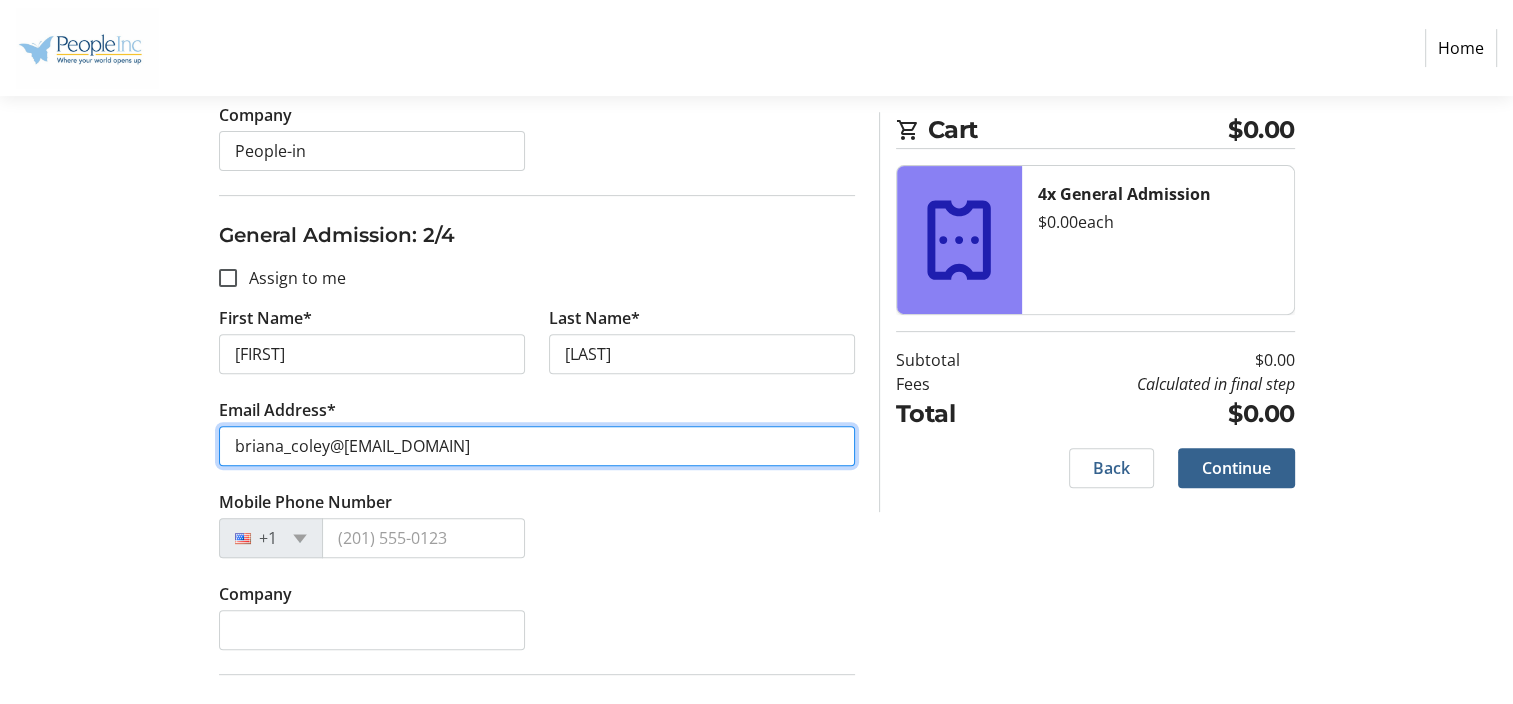 type on "briana_coley@icloud.com" 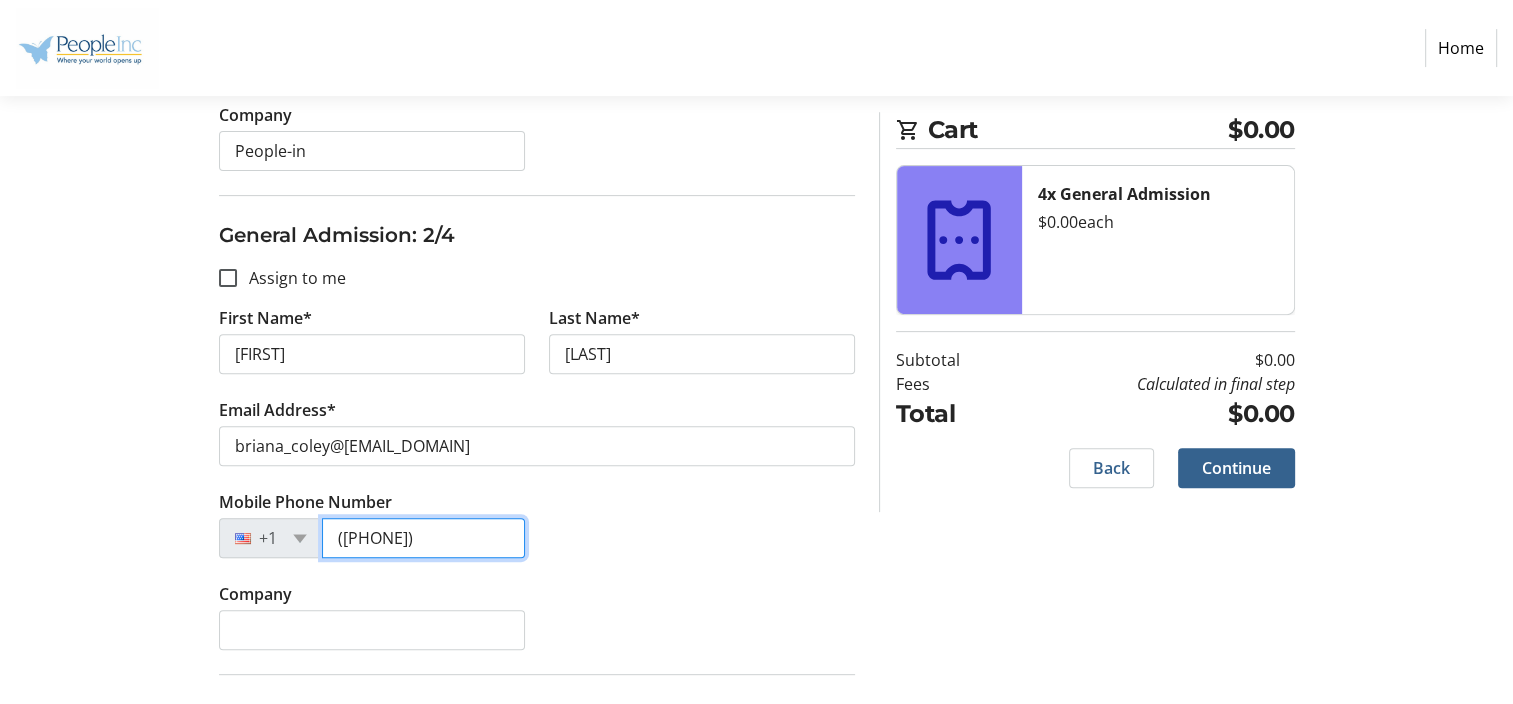 type on "(585) 710-2516" 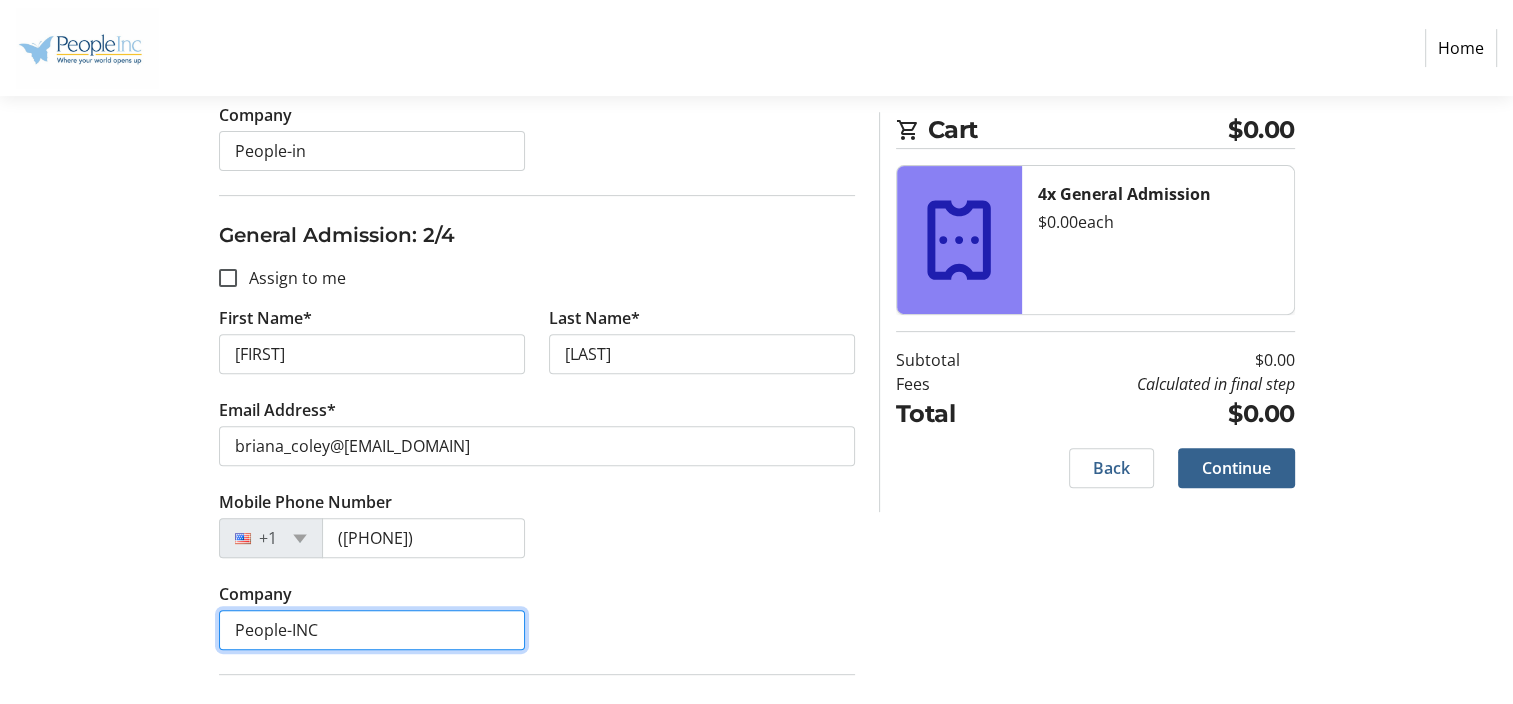 type on "People-INC" 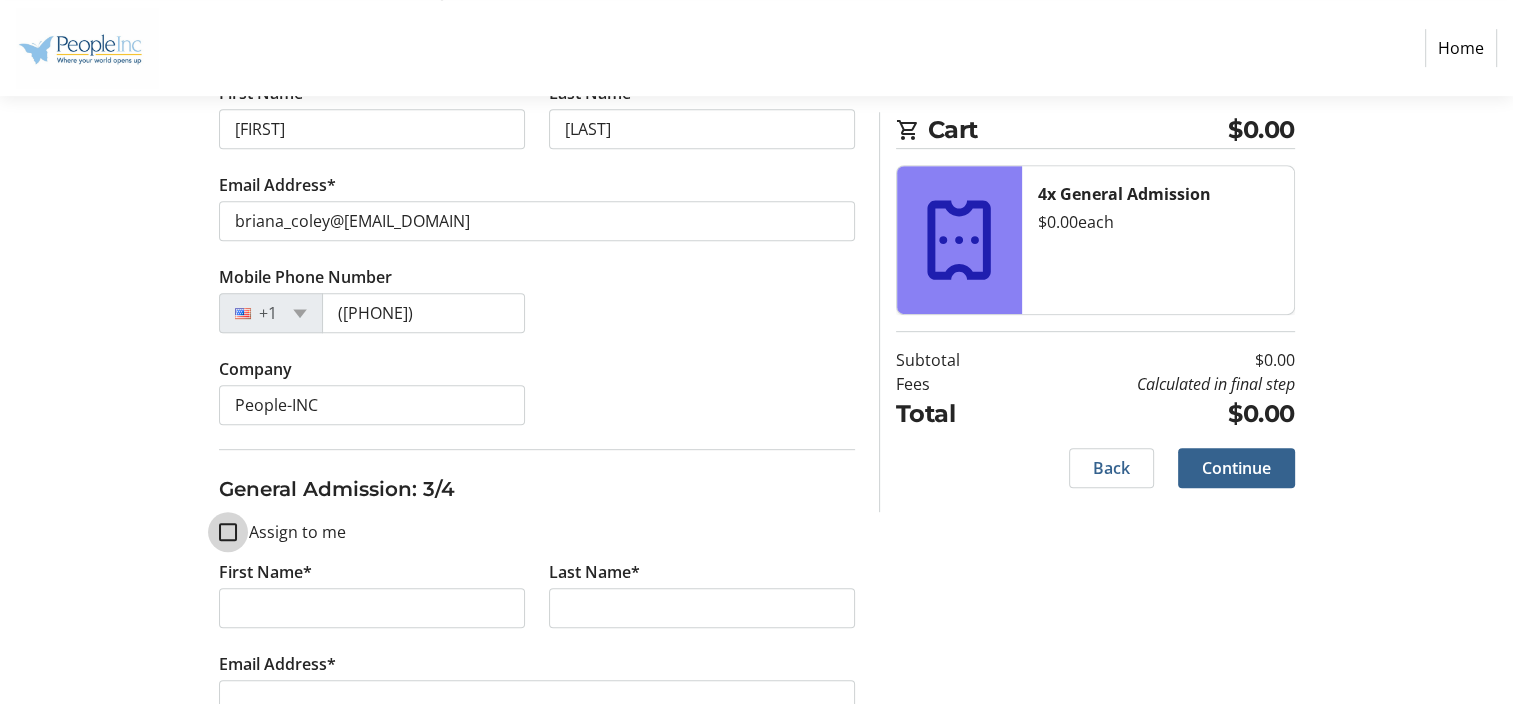 scroll, scrollTop: 1048, scrollLeft: 0, axis: vertical 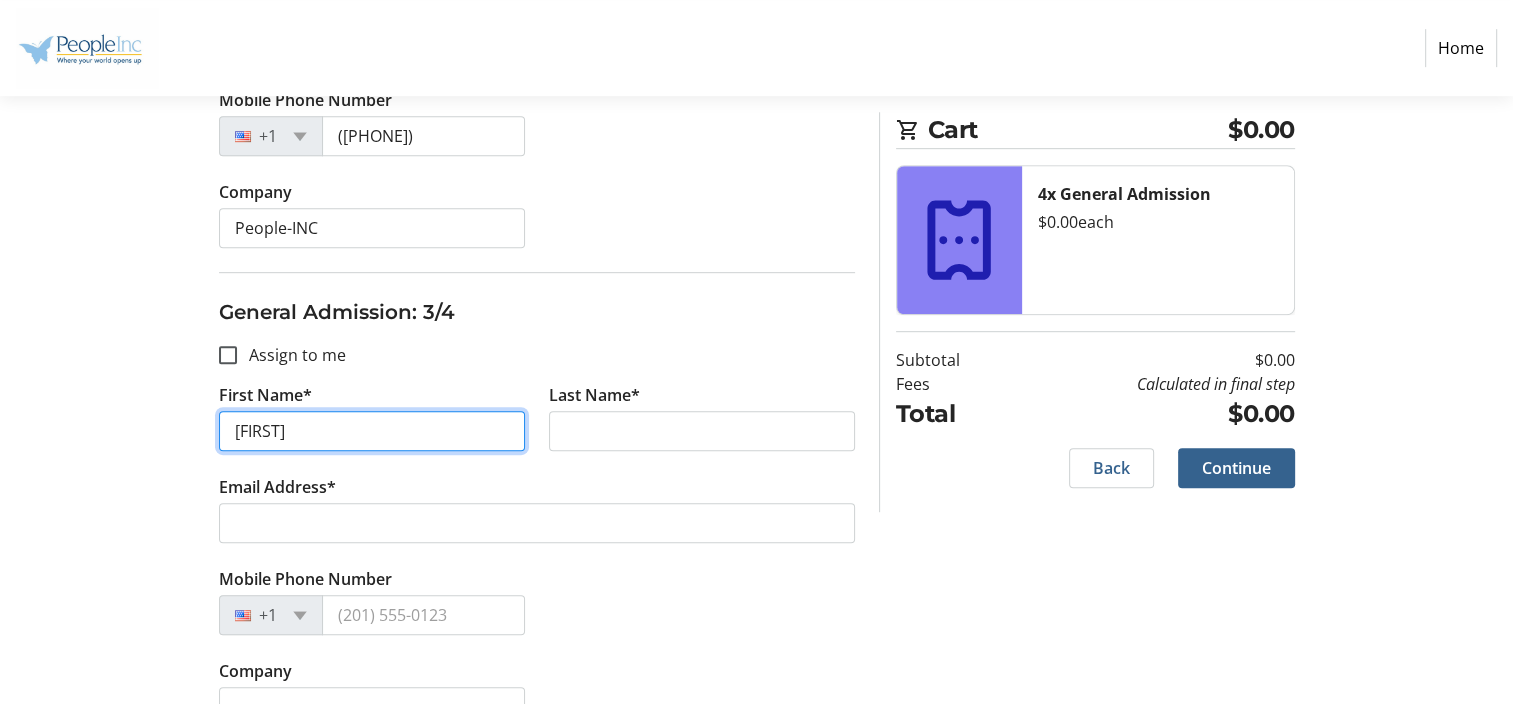 type on "Briana" 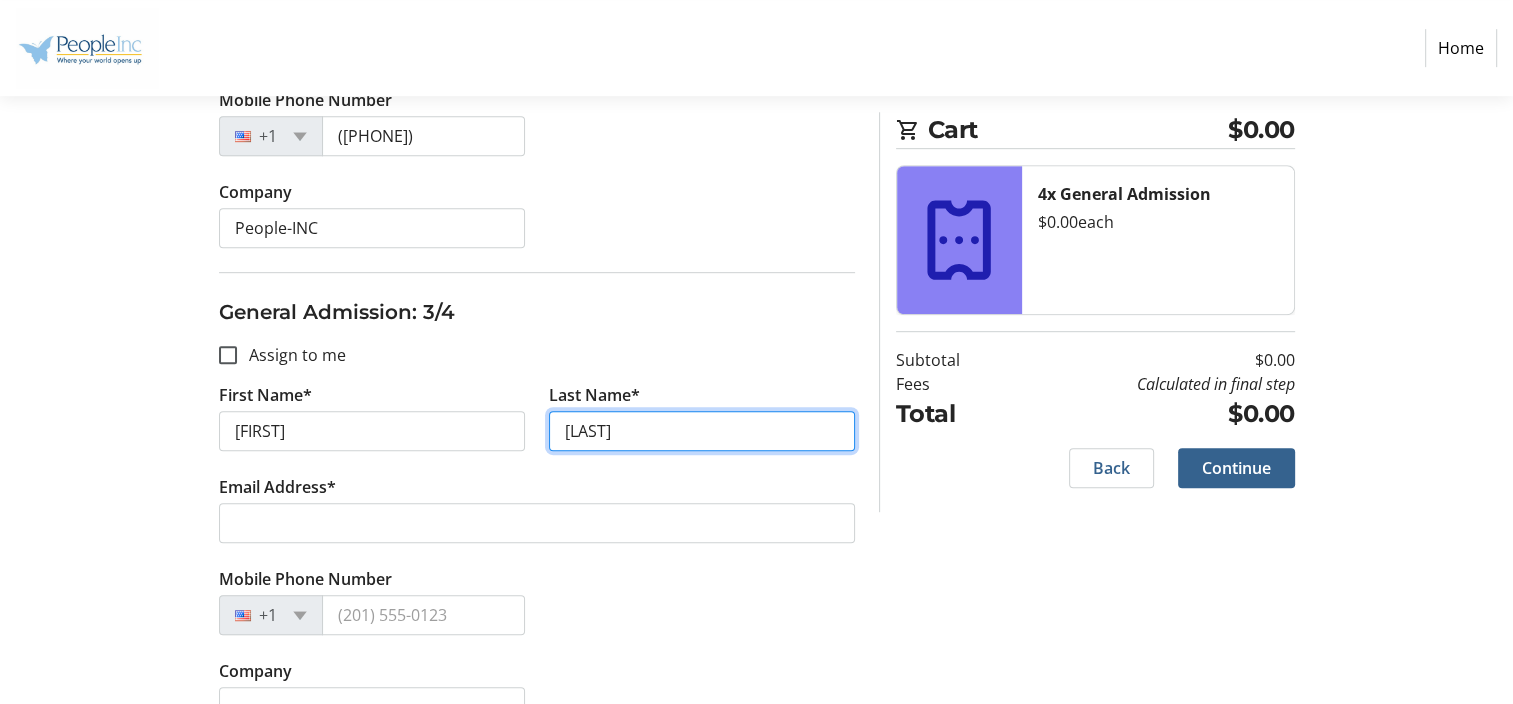type on "Coley" 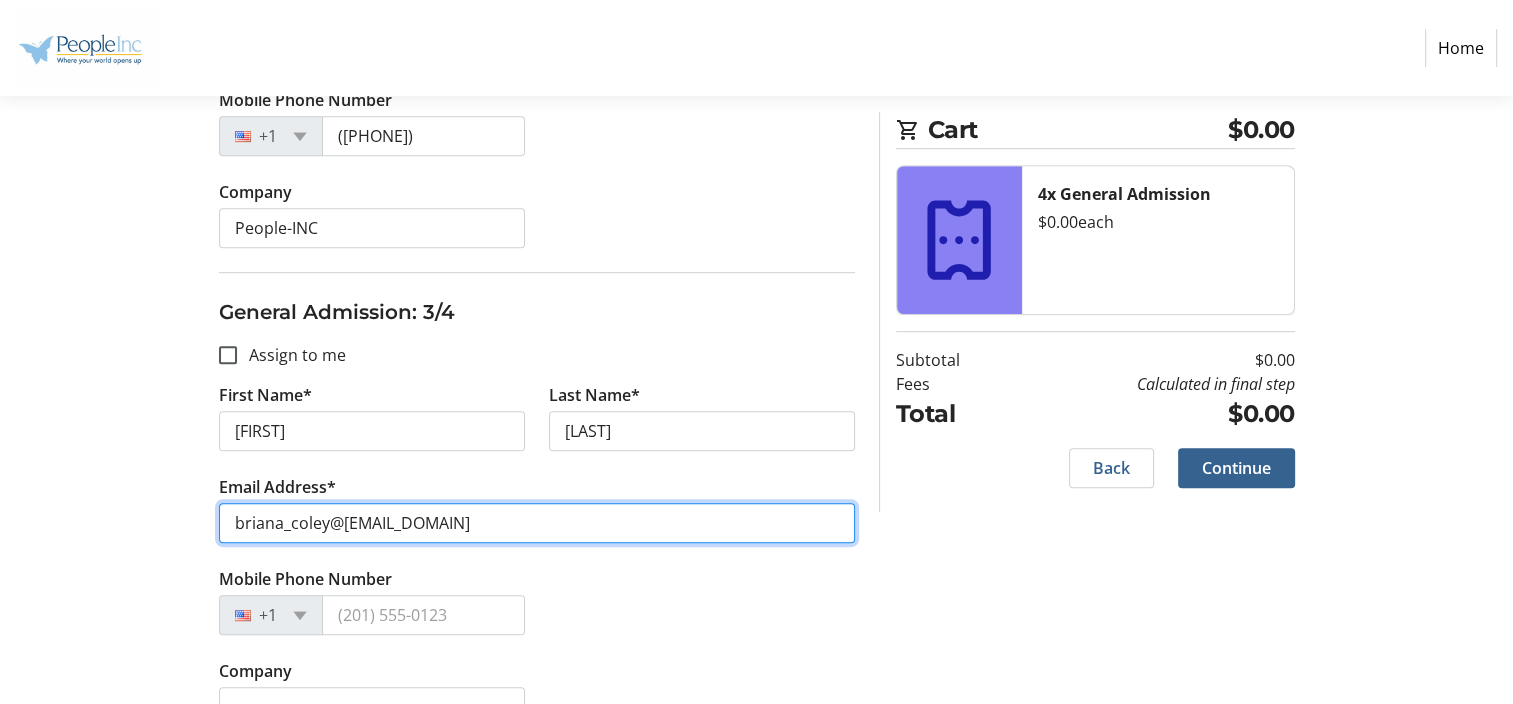 type on "briana_coley@icloud.com" 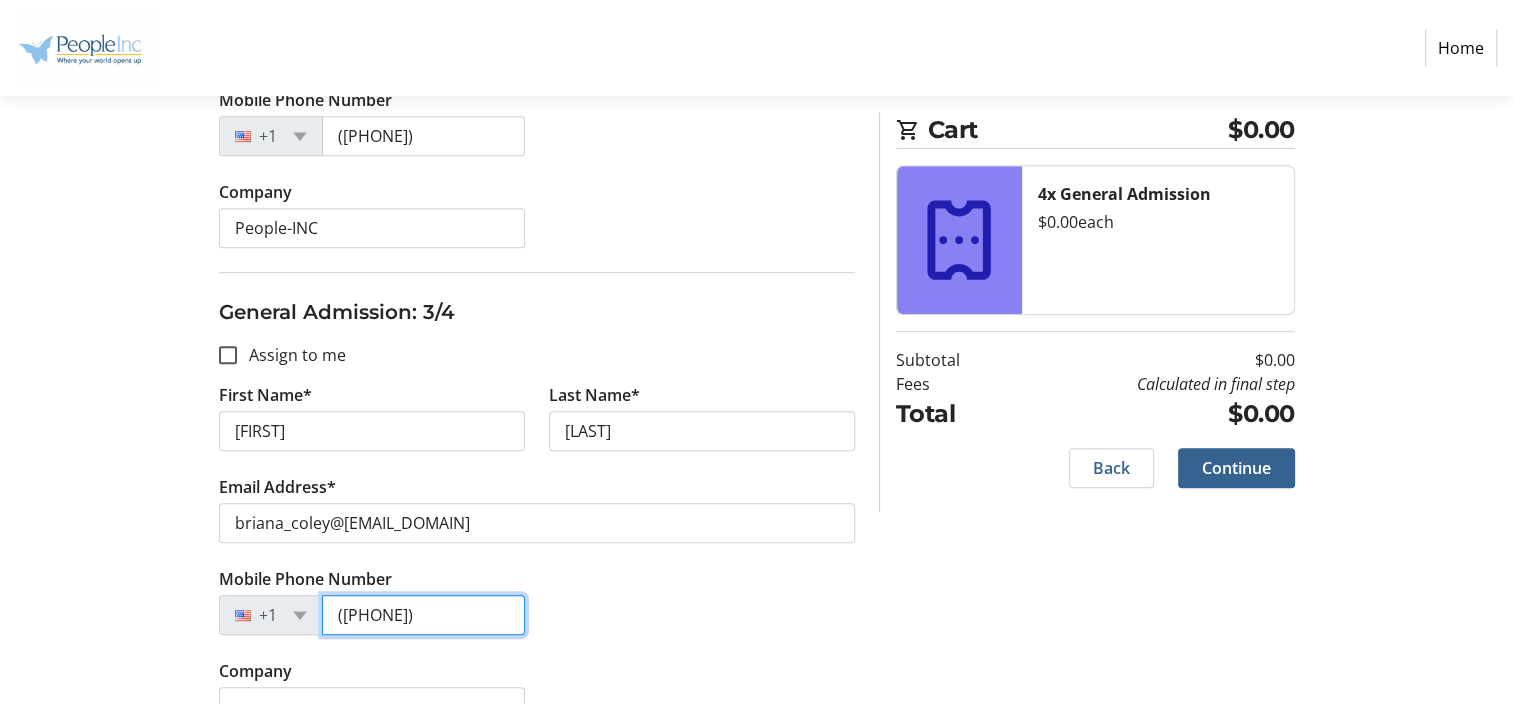 type on "(585) 710-2516" 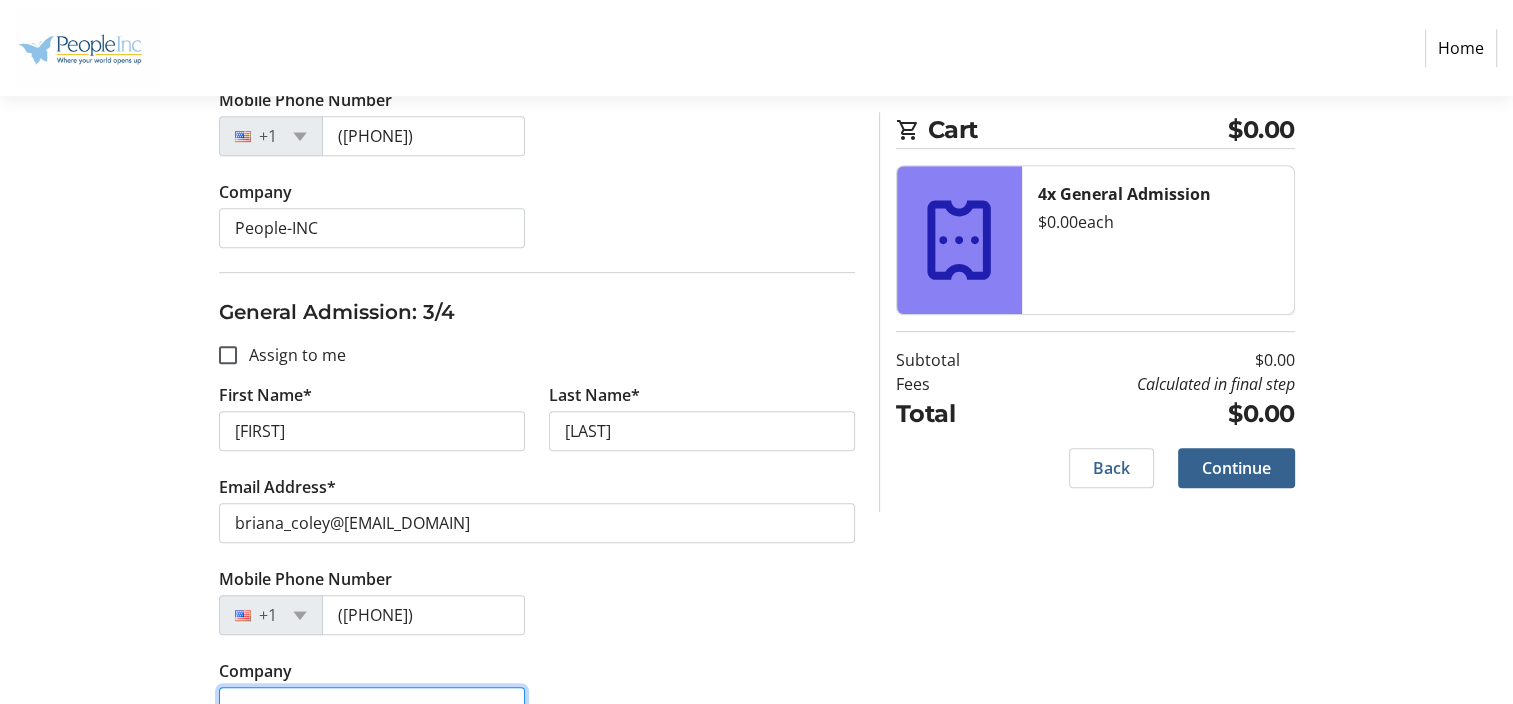 scroll, scrollTop: 1058, scrollLeft: 0, axis: vertical 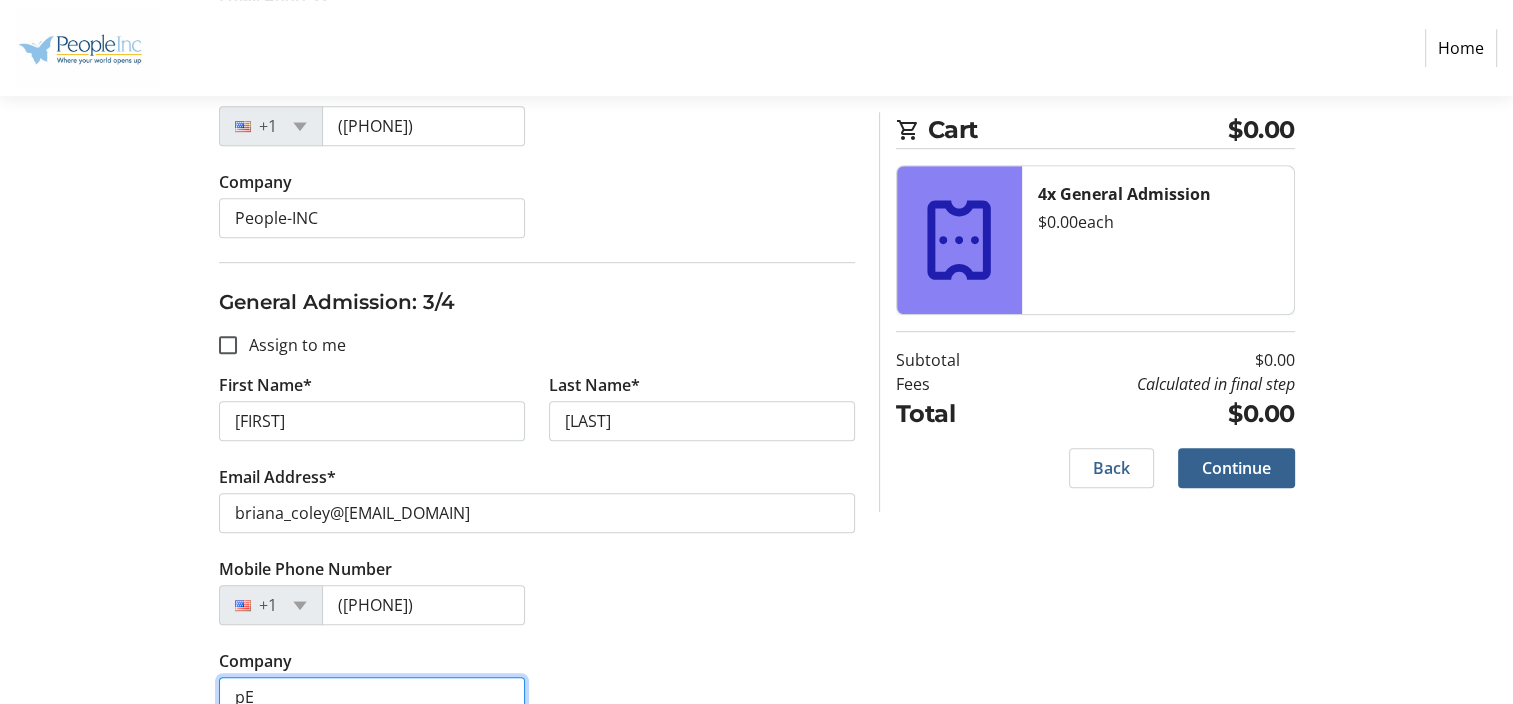 type on "p" 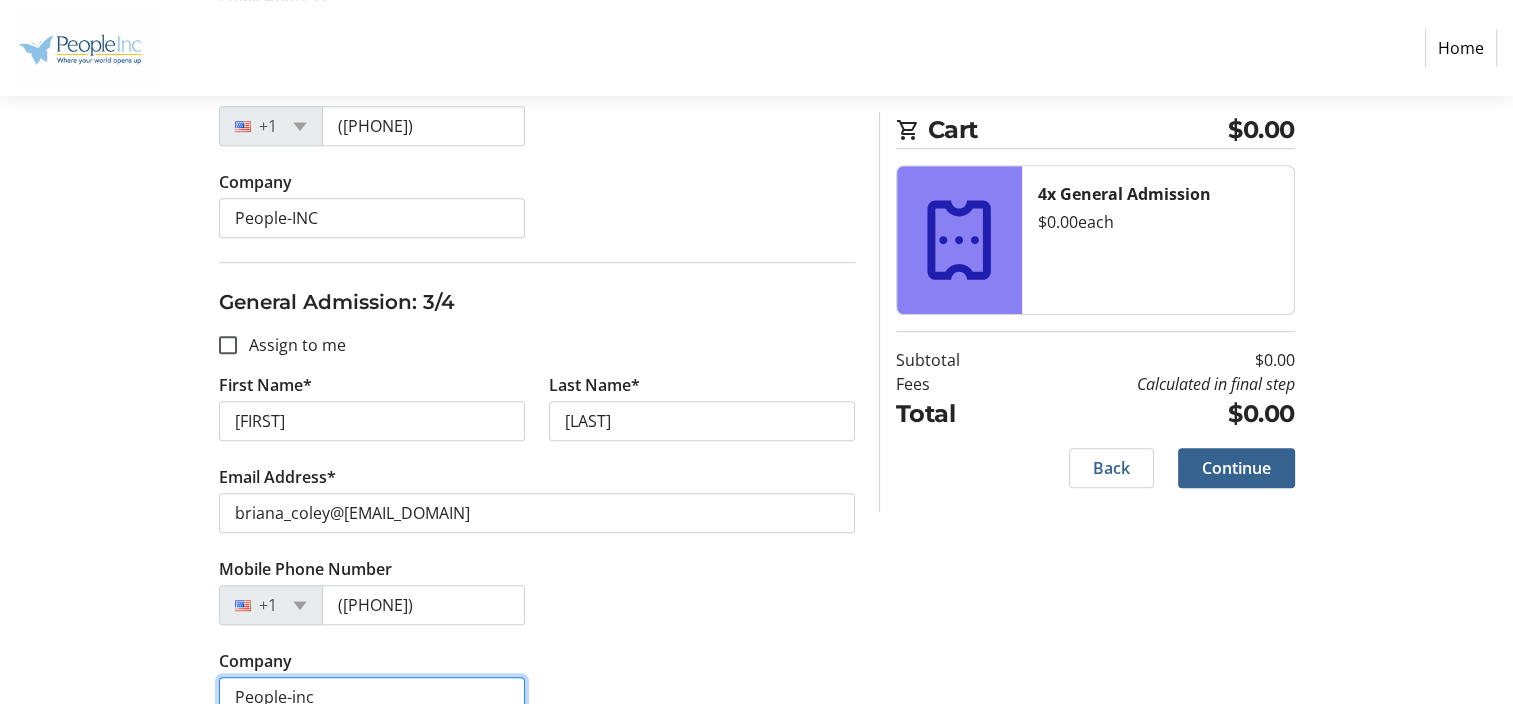 type on "People-inc" 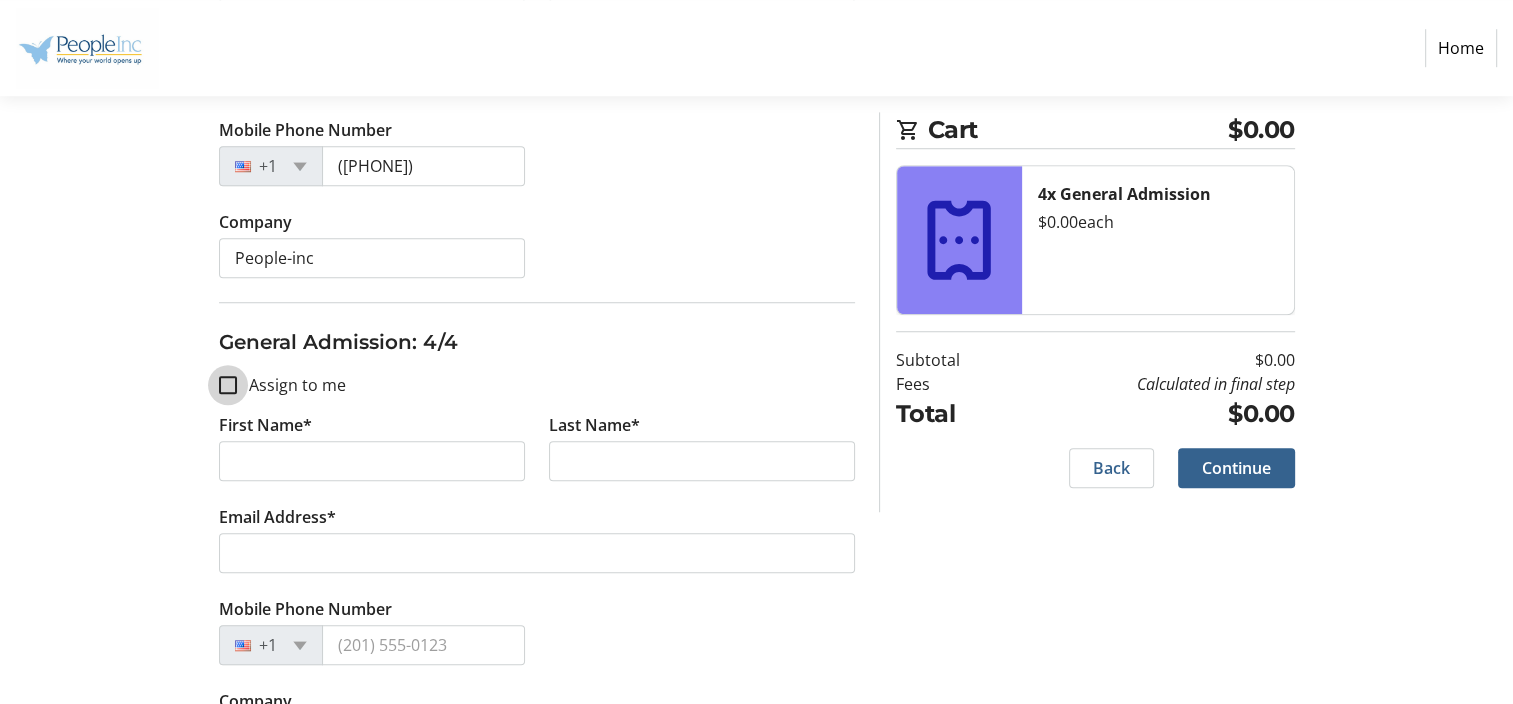 scroll, scrollTop: 1525, scrollLeft: 0, axis: vertical 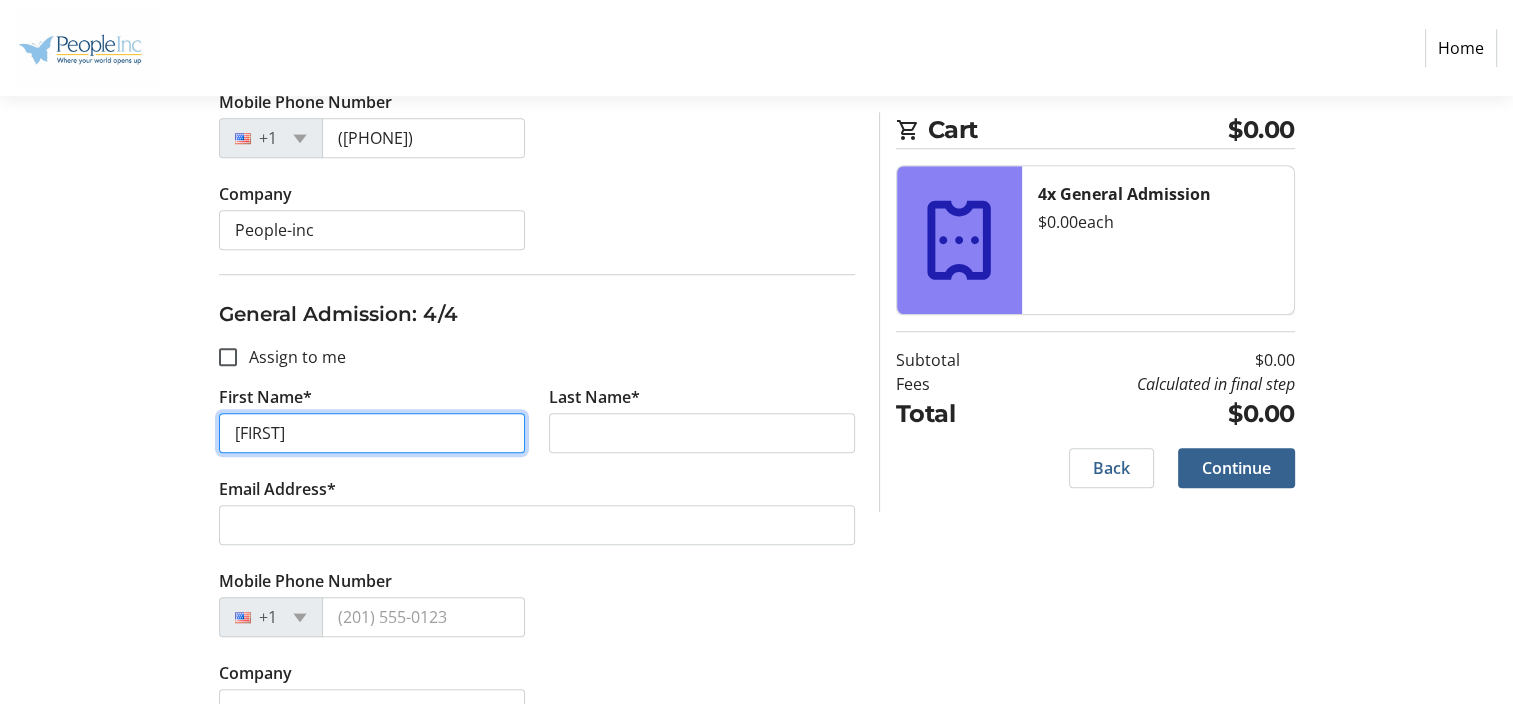 type on "Briana" 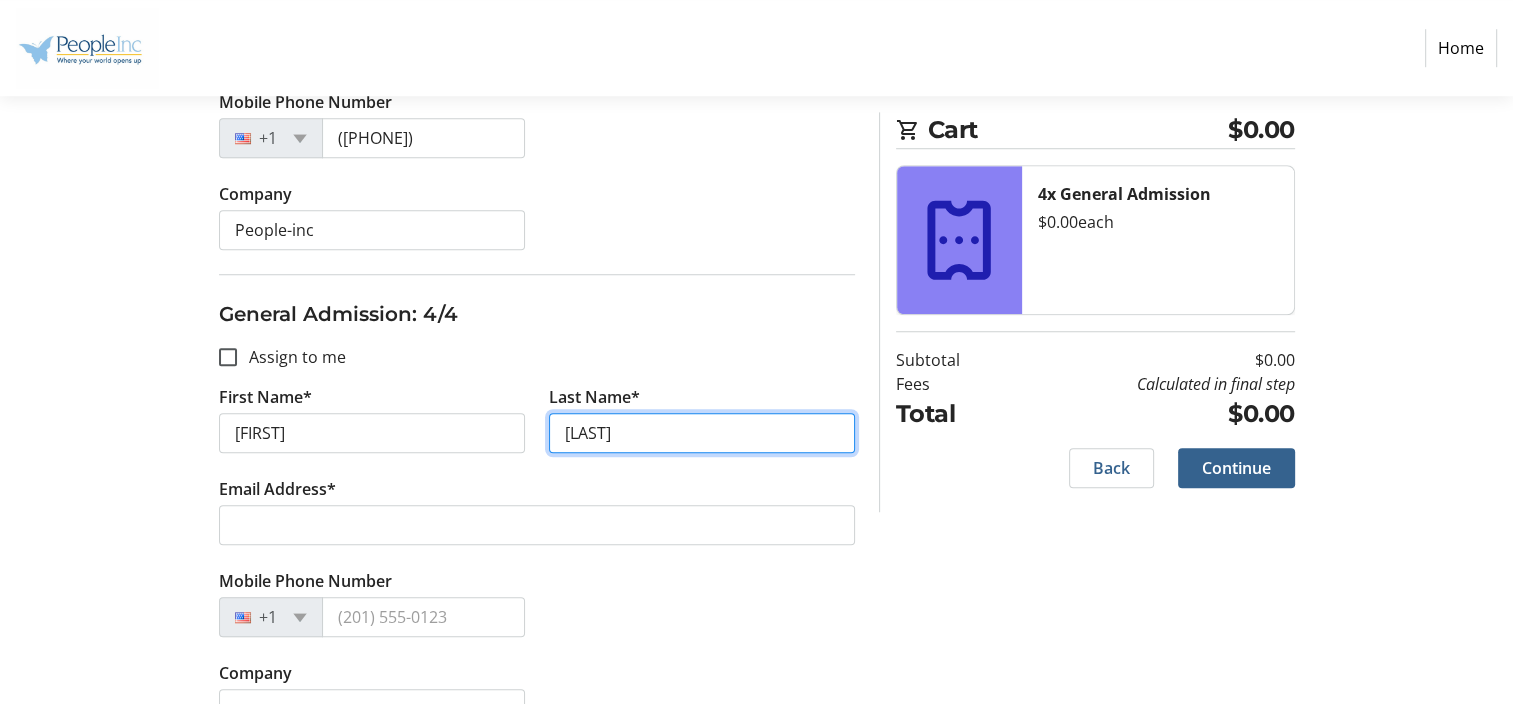 type on "Coley" 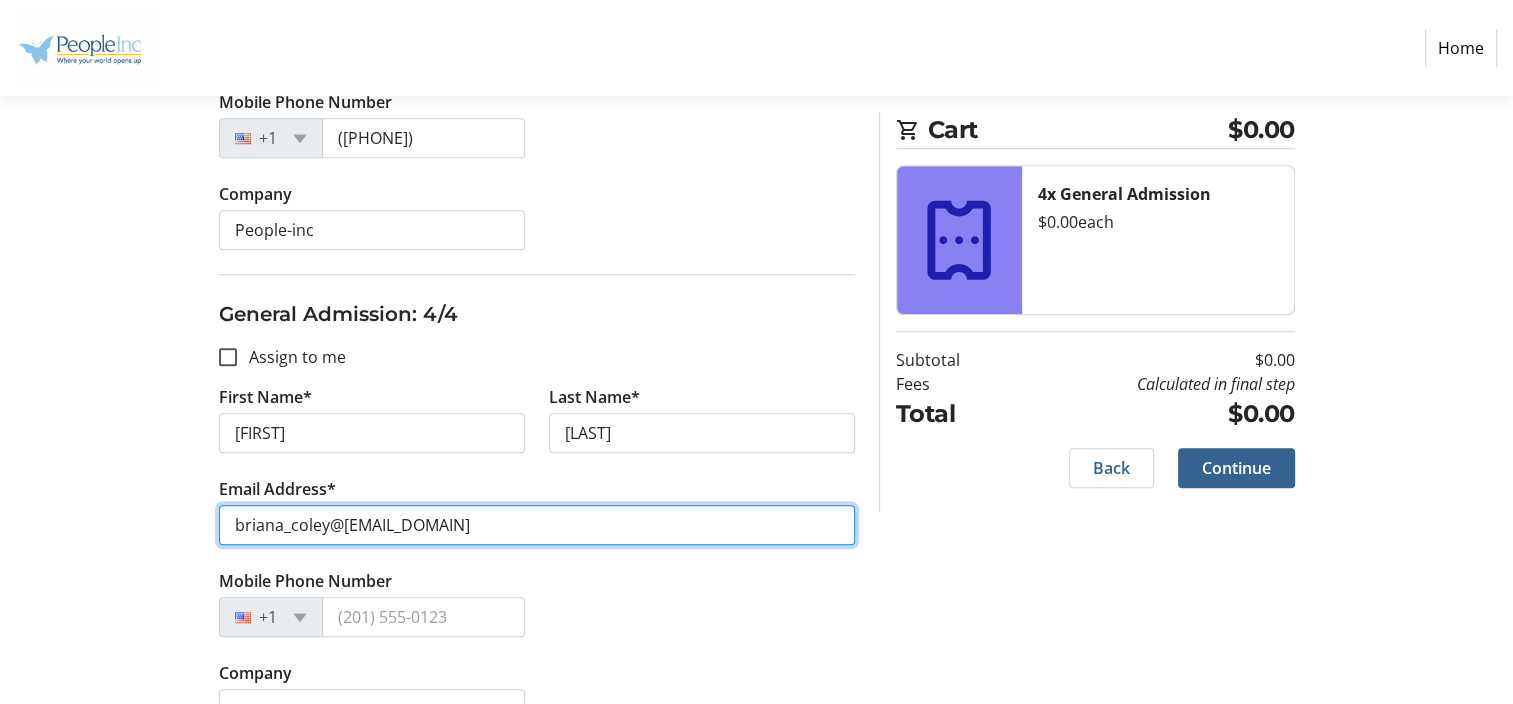 type on "briana_coley@icloud.com" 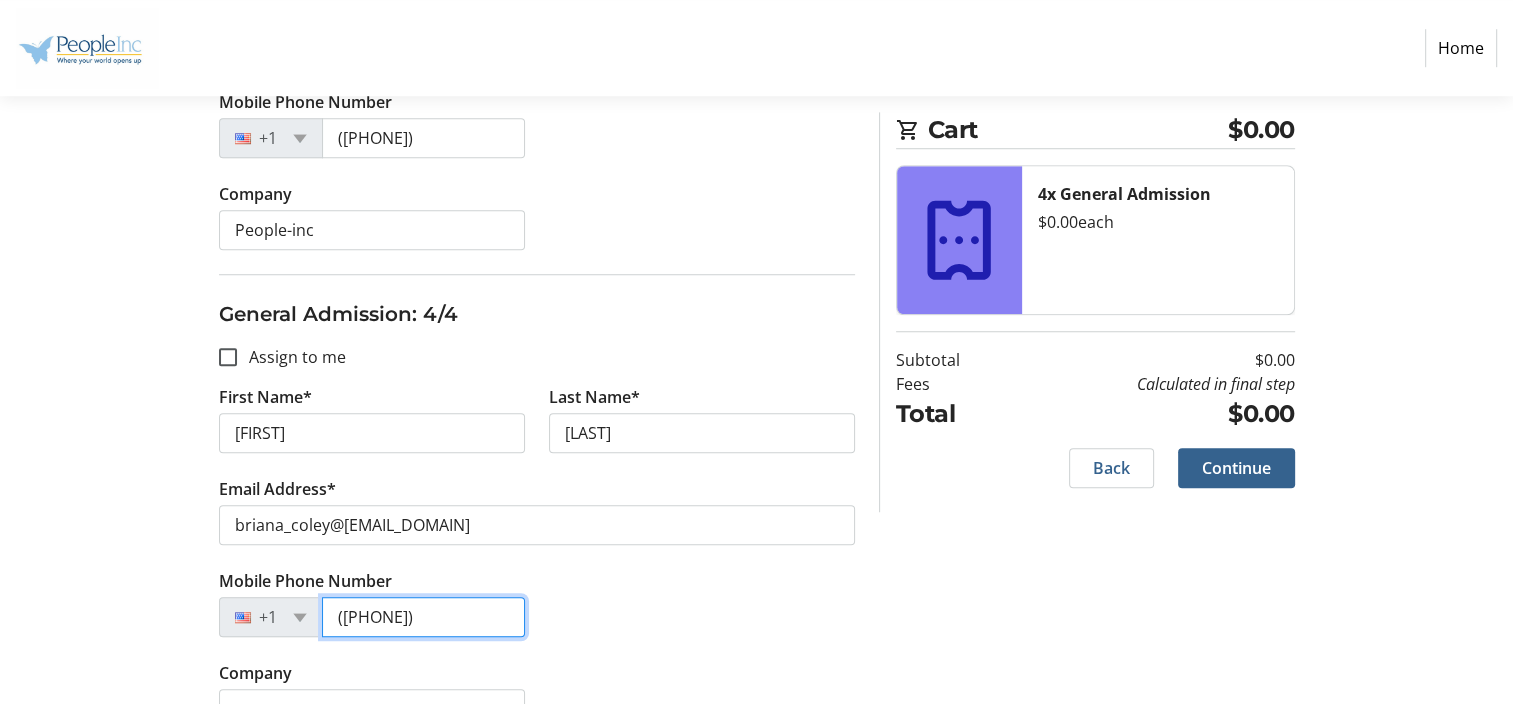 type on "(585) 710-2516" 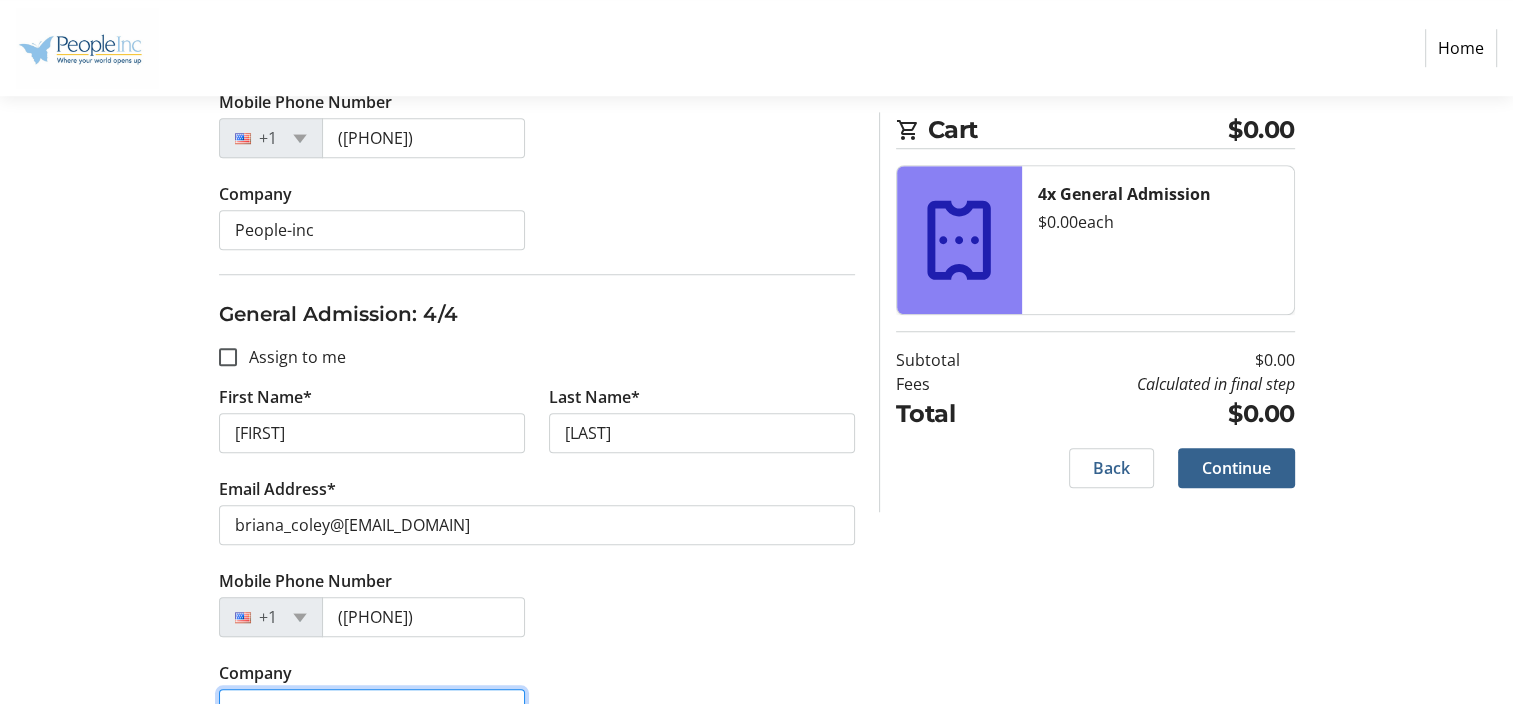 scroll, scrollTop: 1536, scrollLeft: 0, axis: vertical 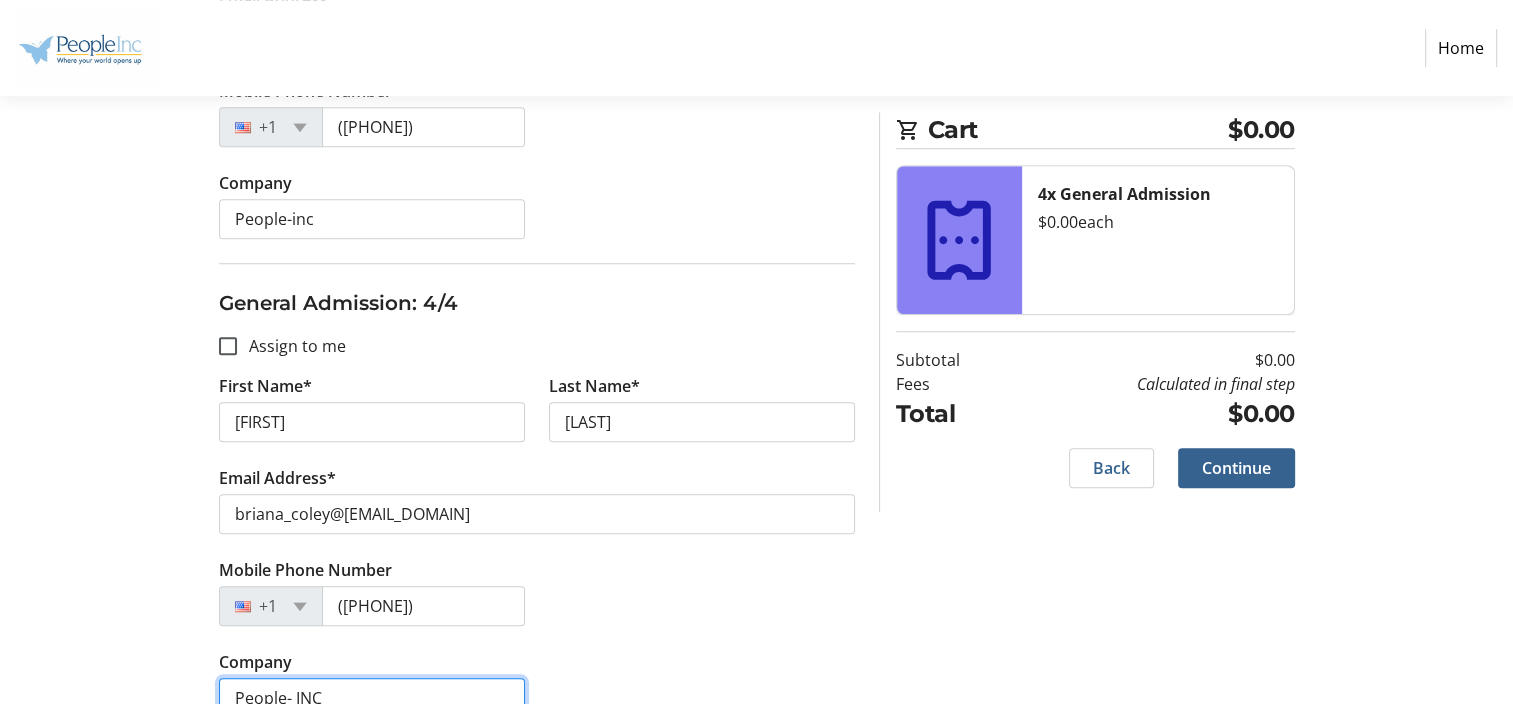 type on "People- INC" 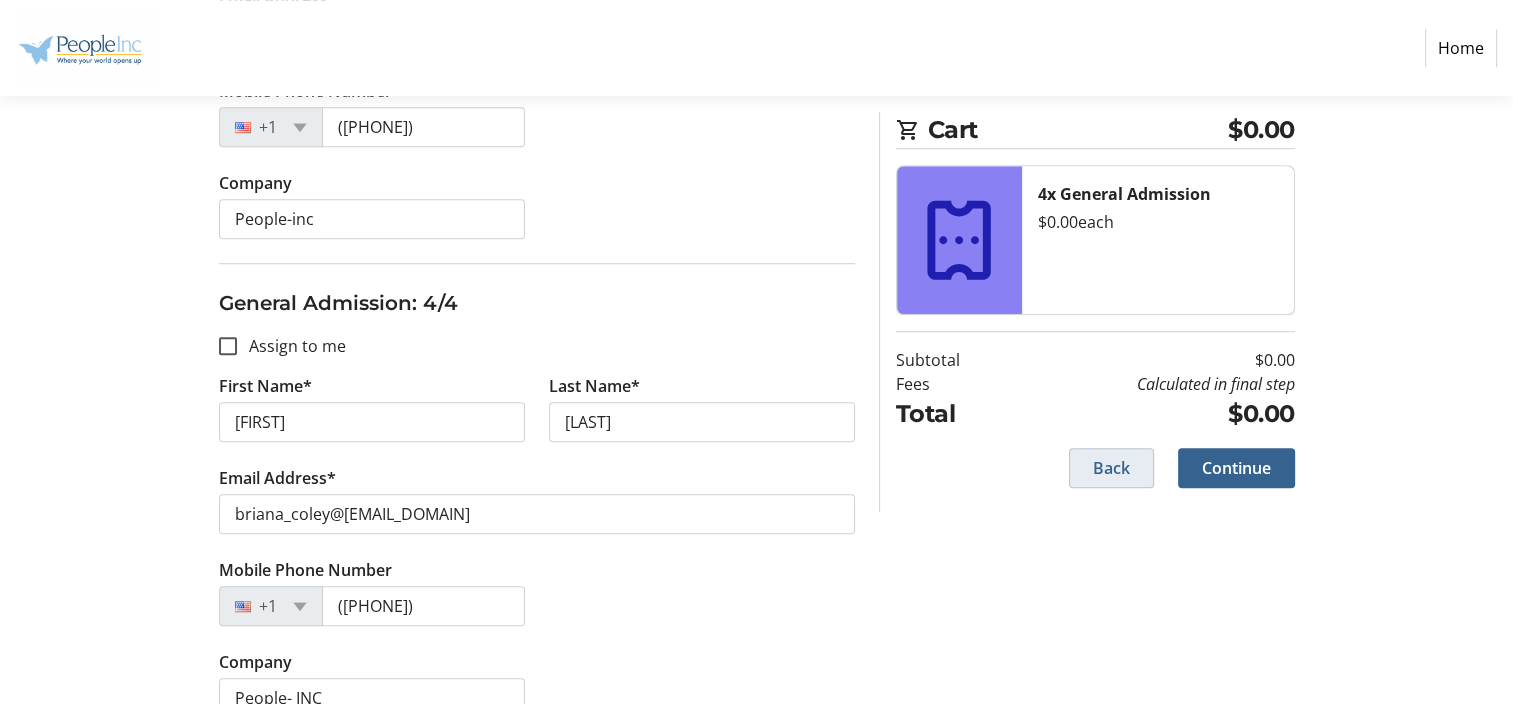 type 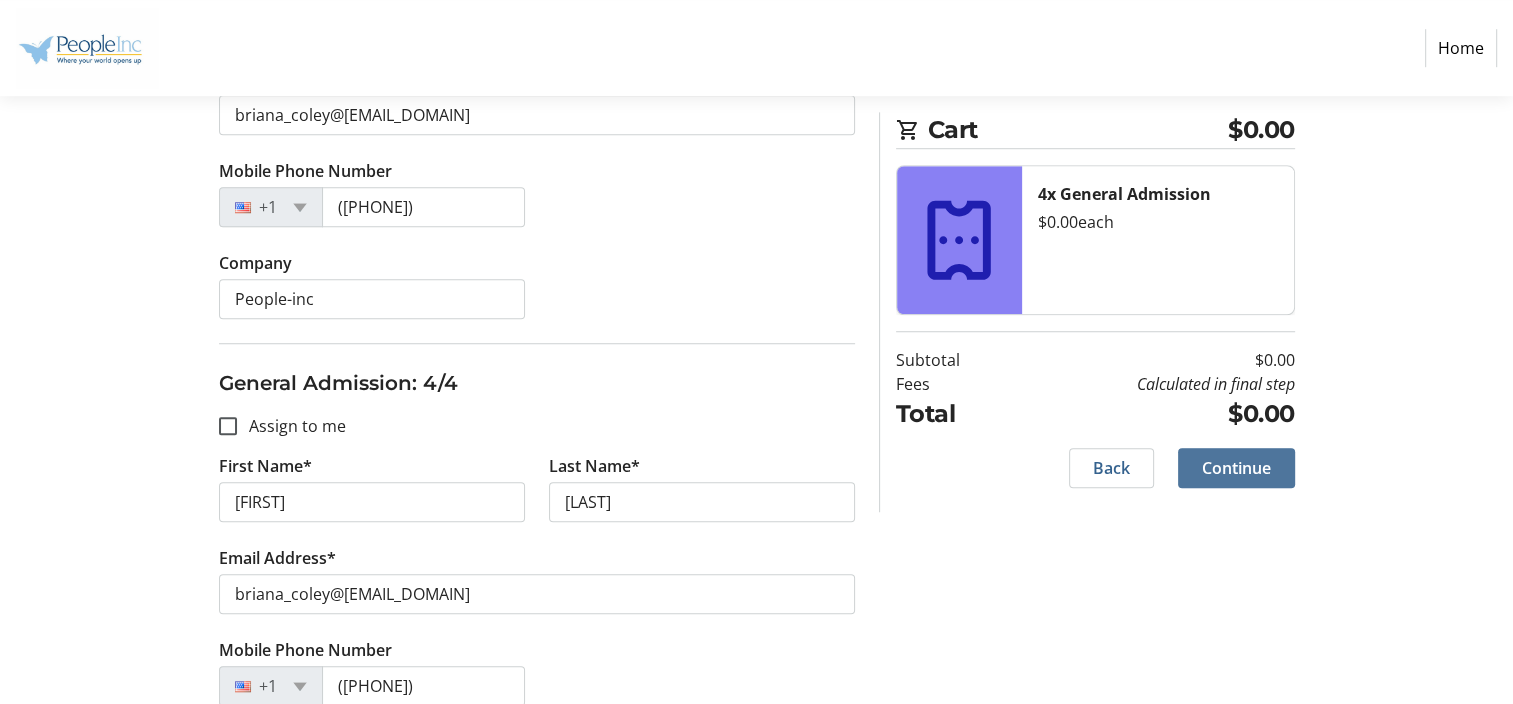 scroll, scrollTop: 1568, scrollLeft: 0, axis: vertical 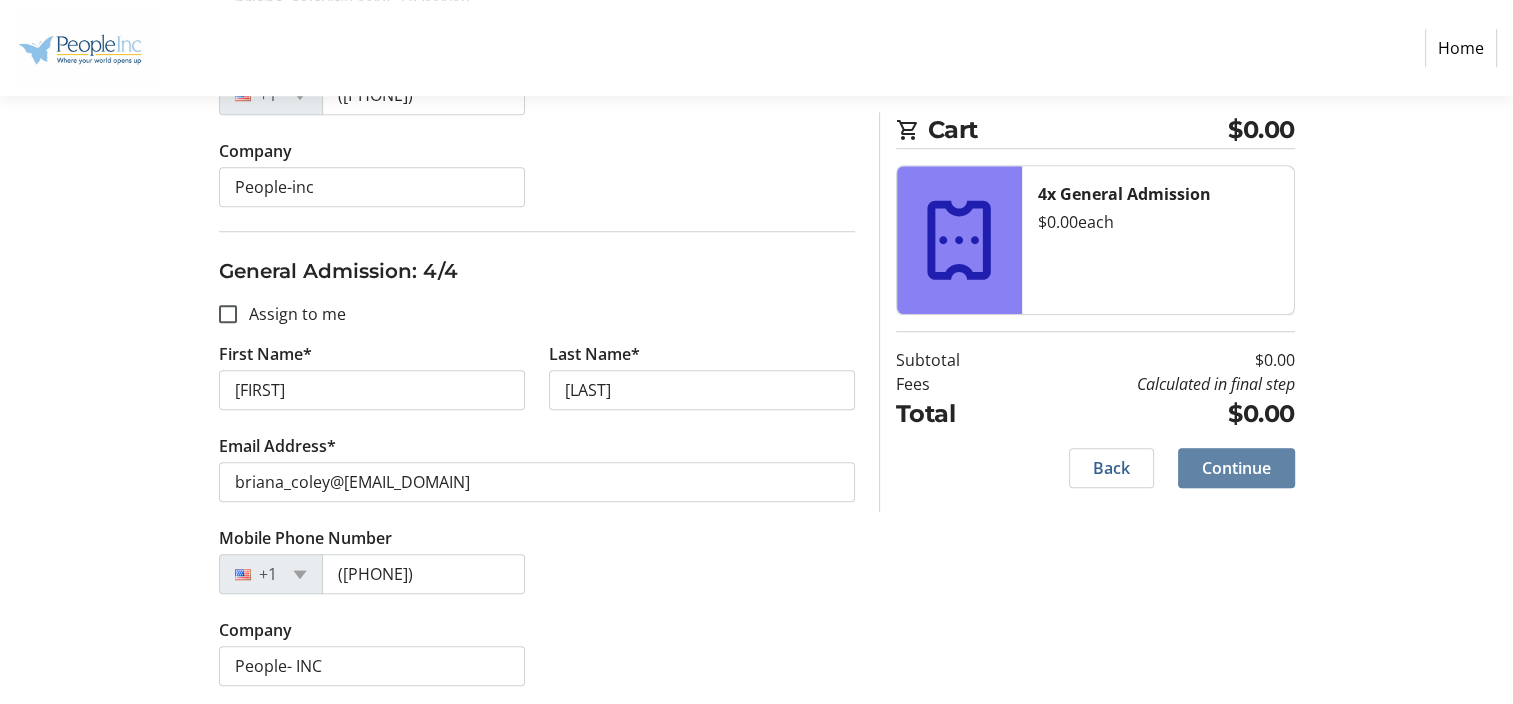 click on "Continue" 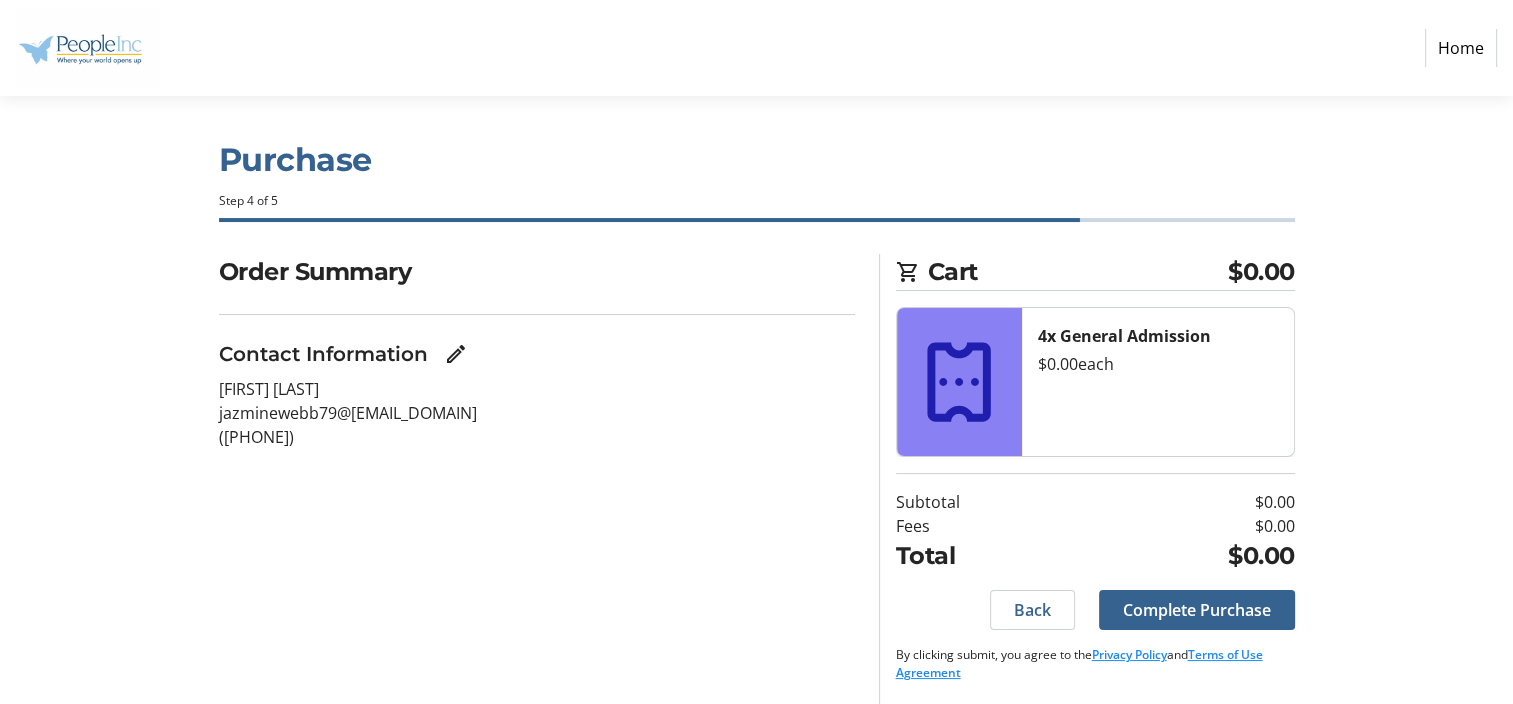 scroll, scrollTop: 0, scrollLeft: 0, axis: both 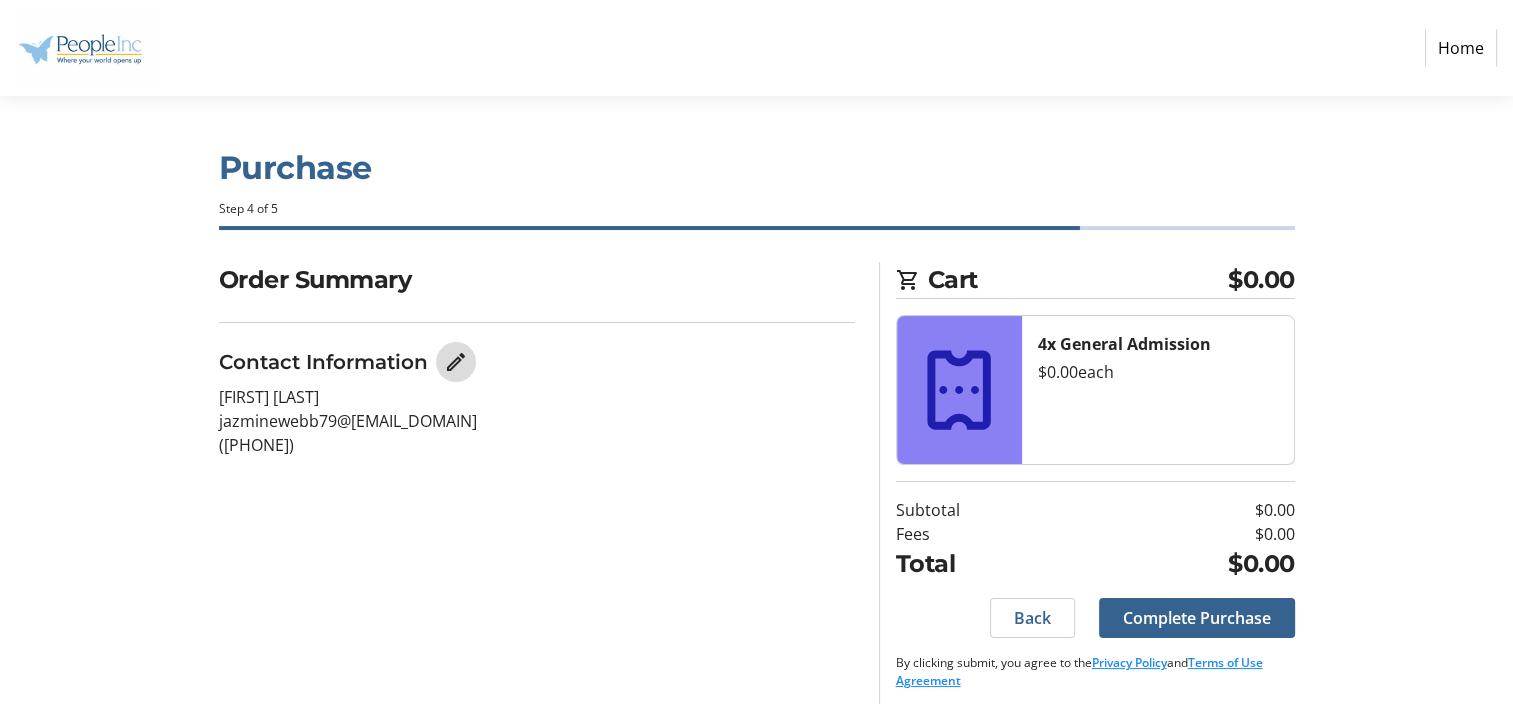 click 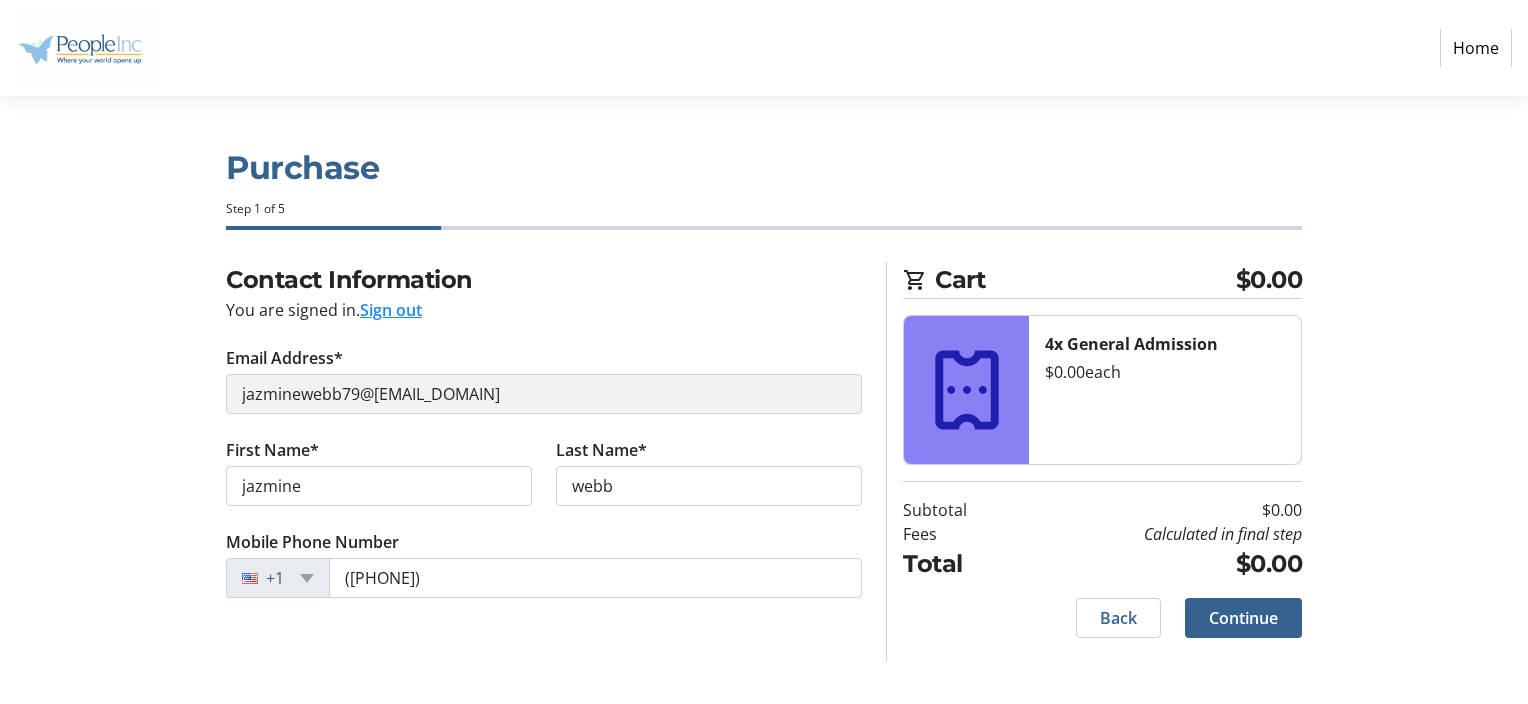 click on "Sign out" 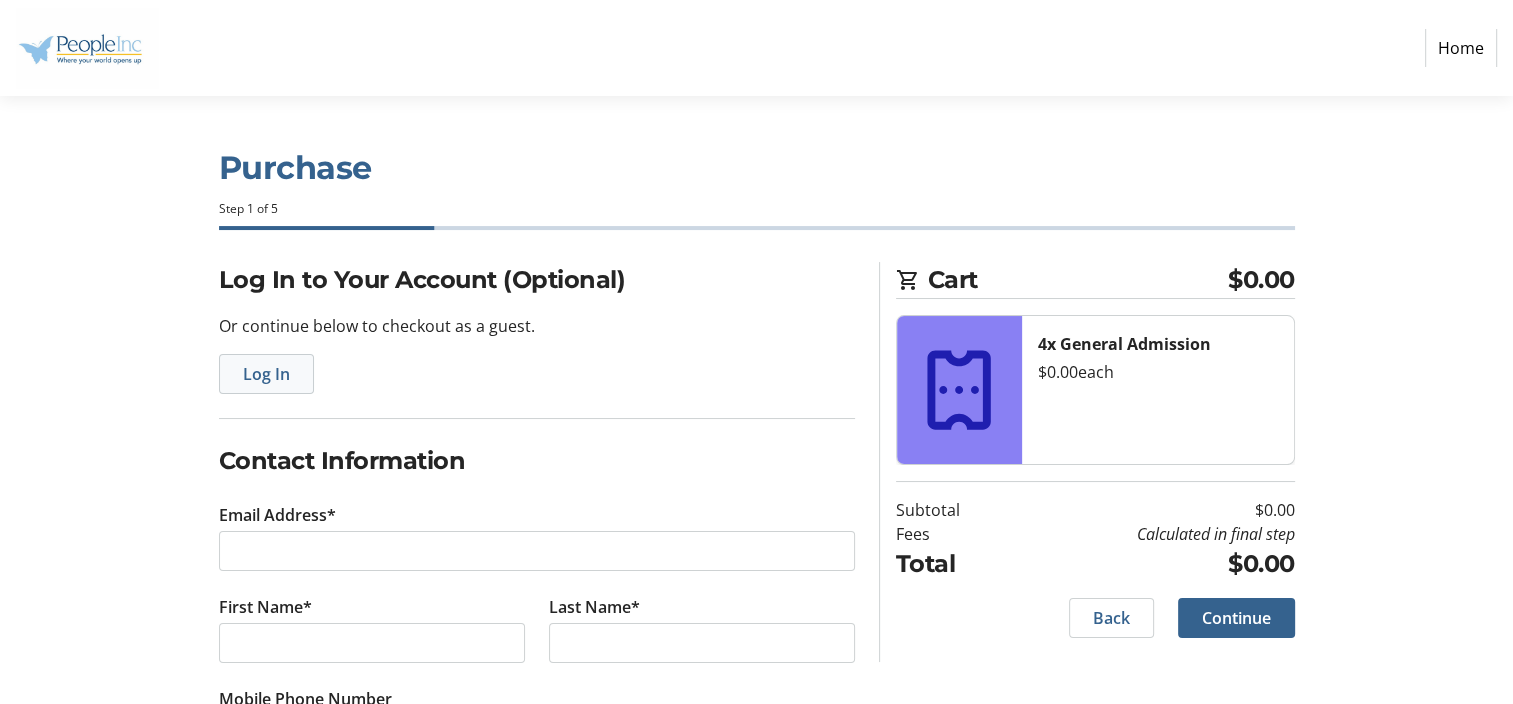 click on "Log In" 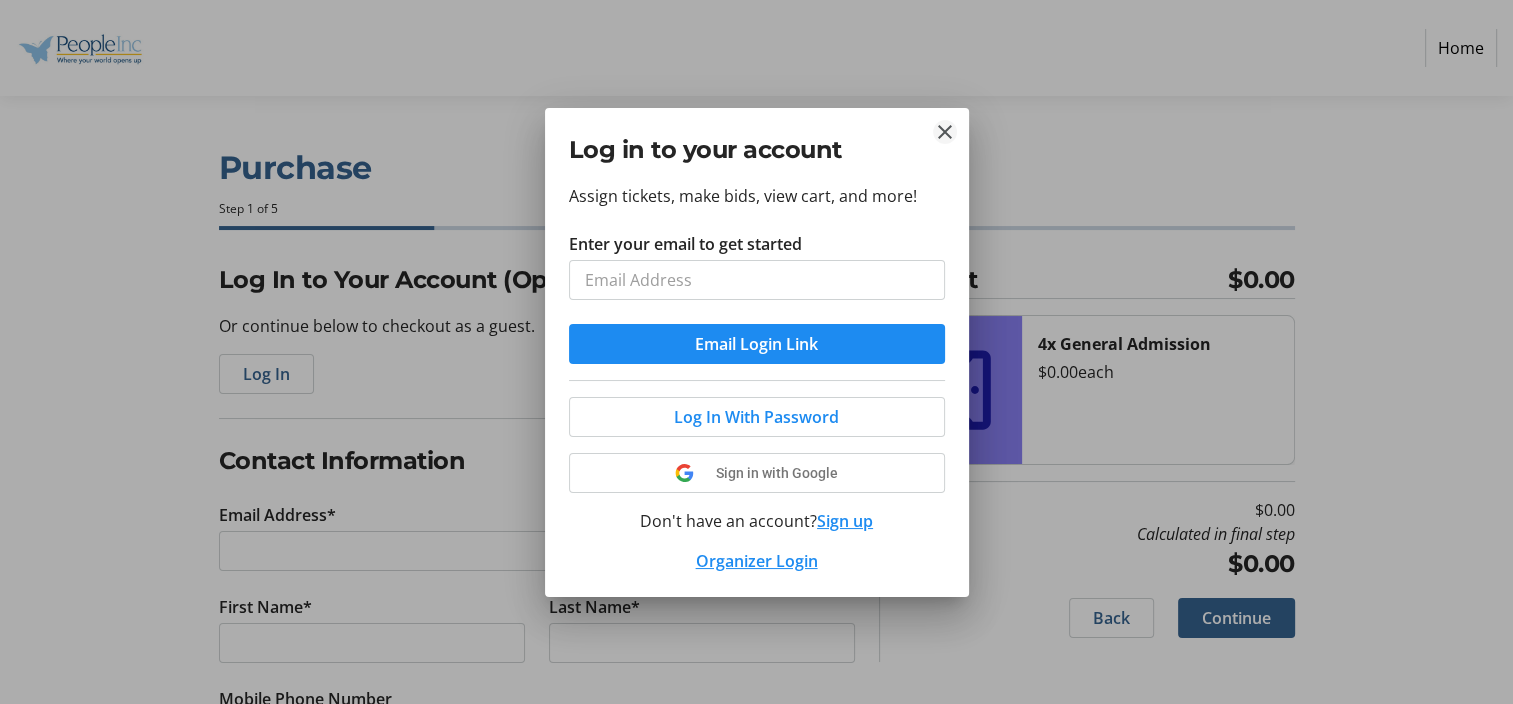 click at bounding box center (945, 132) 